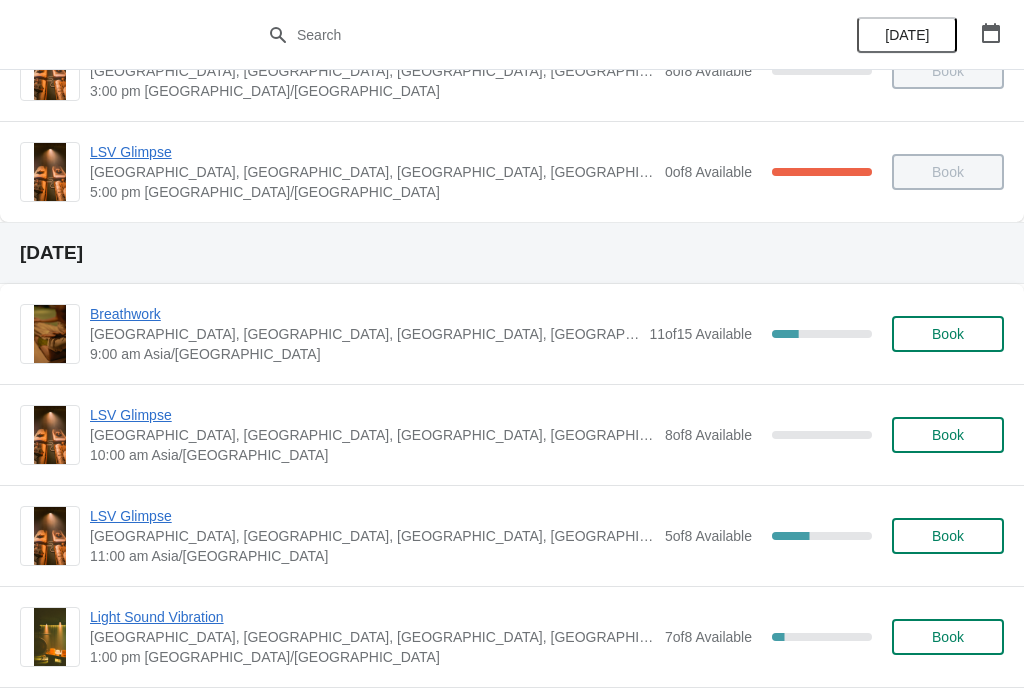 scroll, scrollTop: 467, scrollLeft: 0, axis: vertical 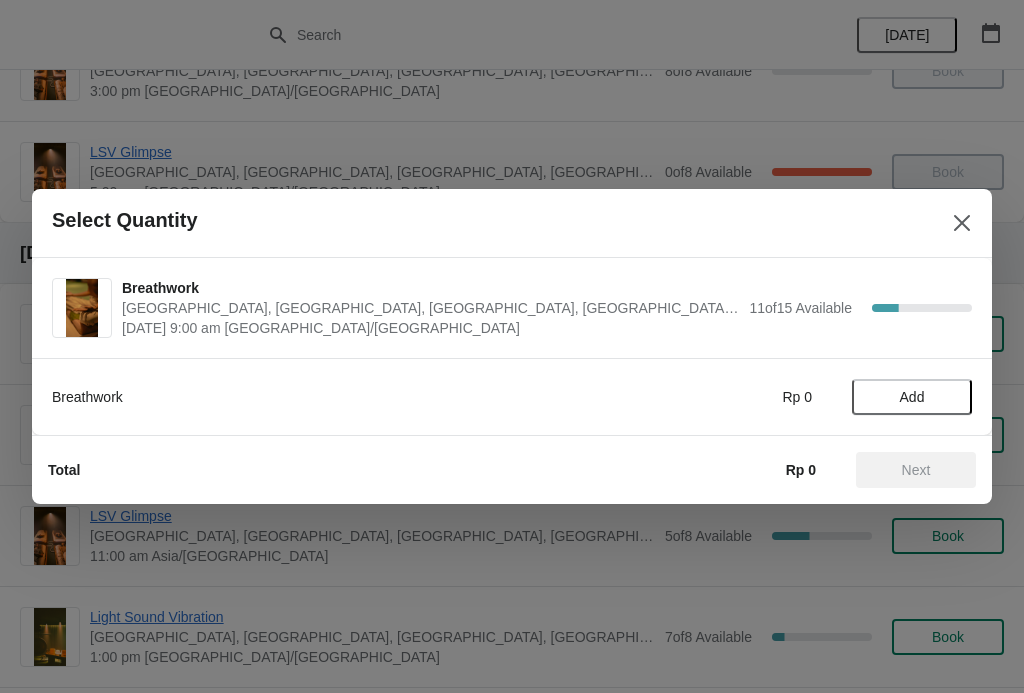 click at bounding box center (962, 223) 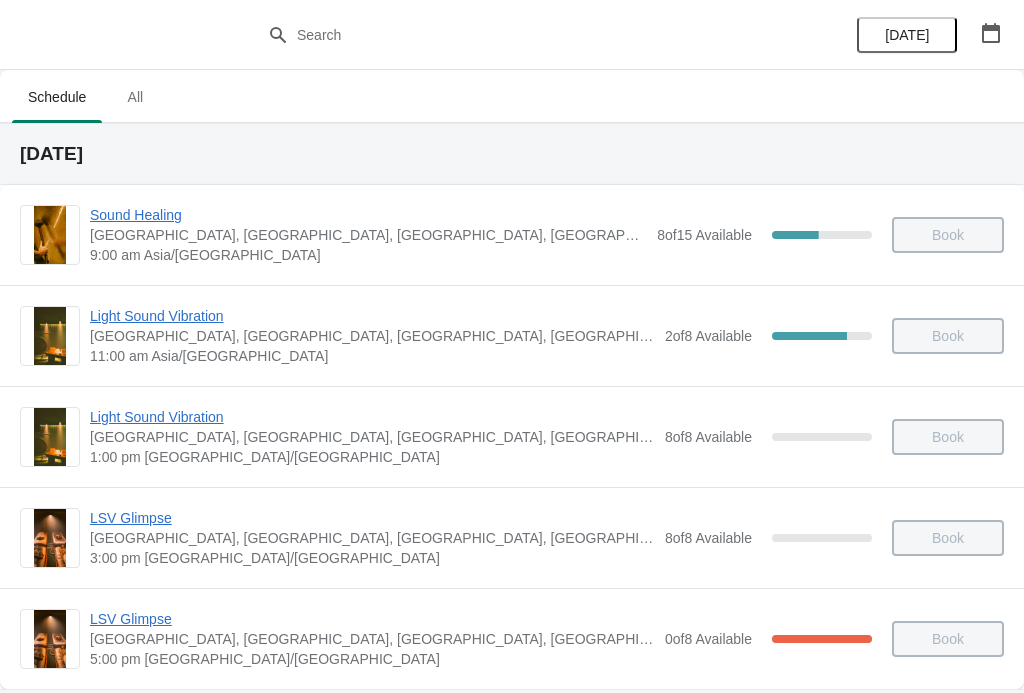 scroll, scrollTop: 467, scrollLeft: 0, axis: vertical 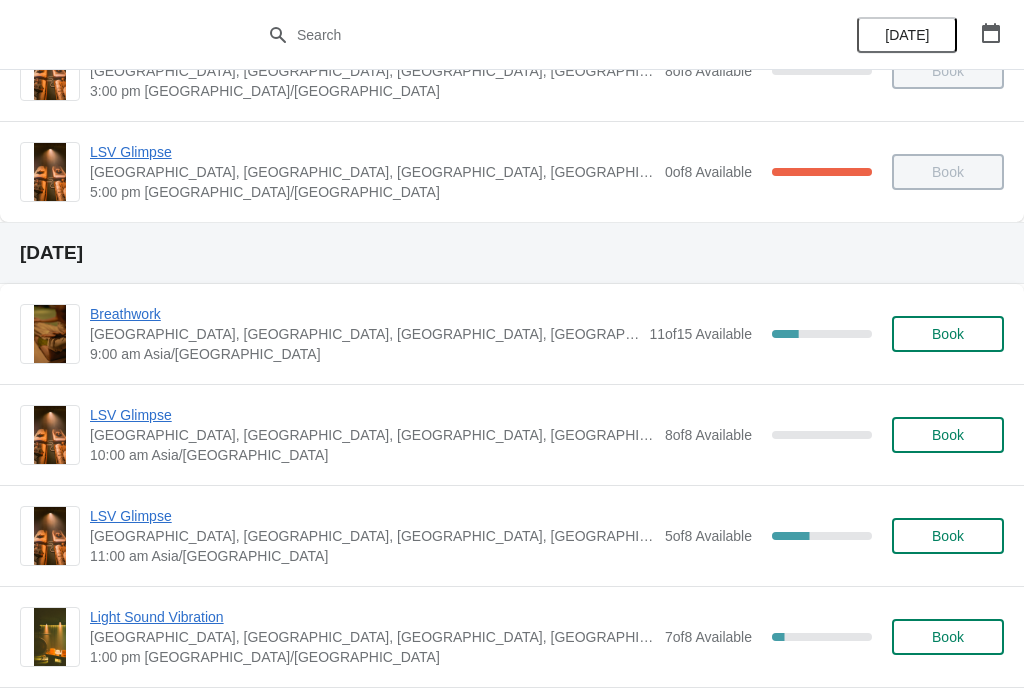 click on "Book" at bounding box center [948, 334] 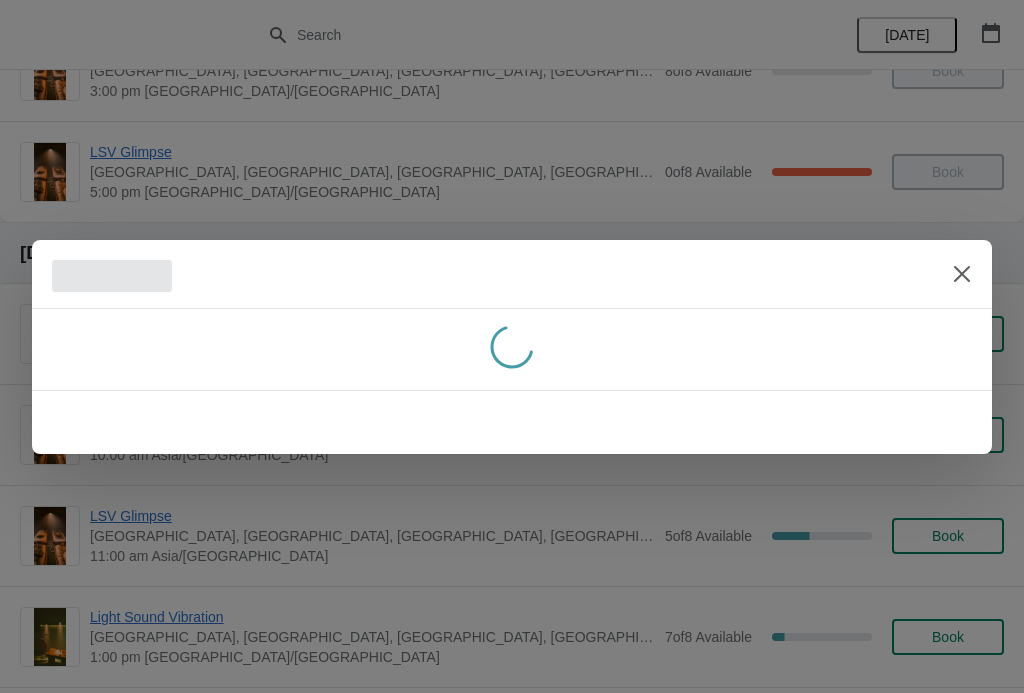 scroll, scrollTop: 0, scrollLeft: 0, axis: both 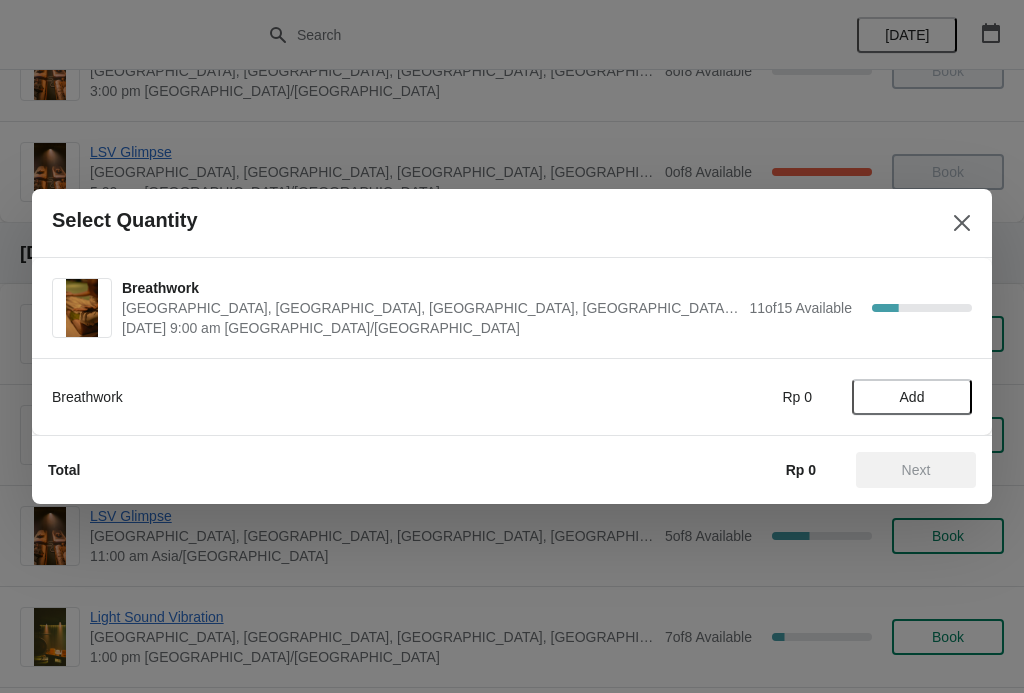 click on "Add" at bounding box center [912, 397] 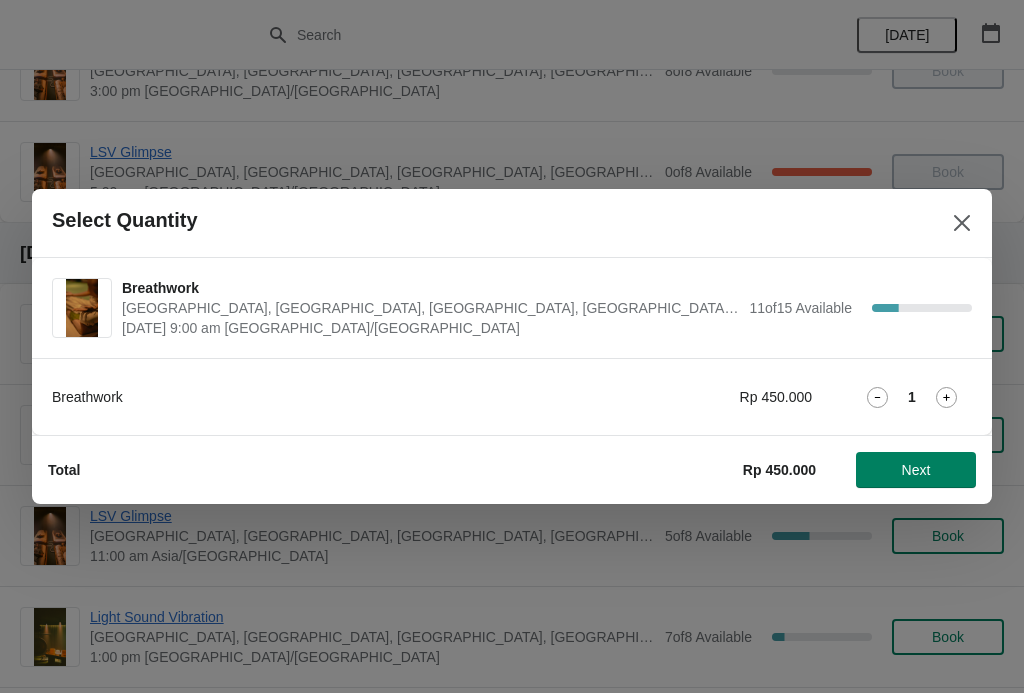 click on "Next" at bounding box center (916, 470) 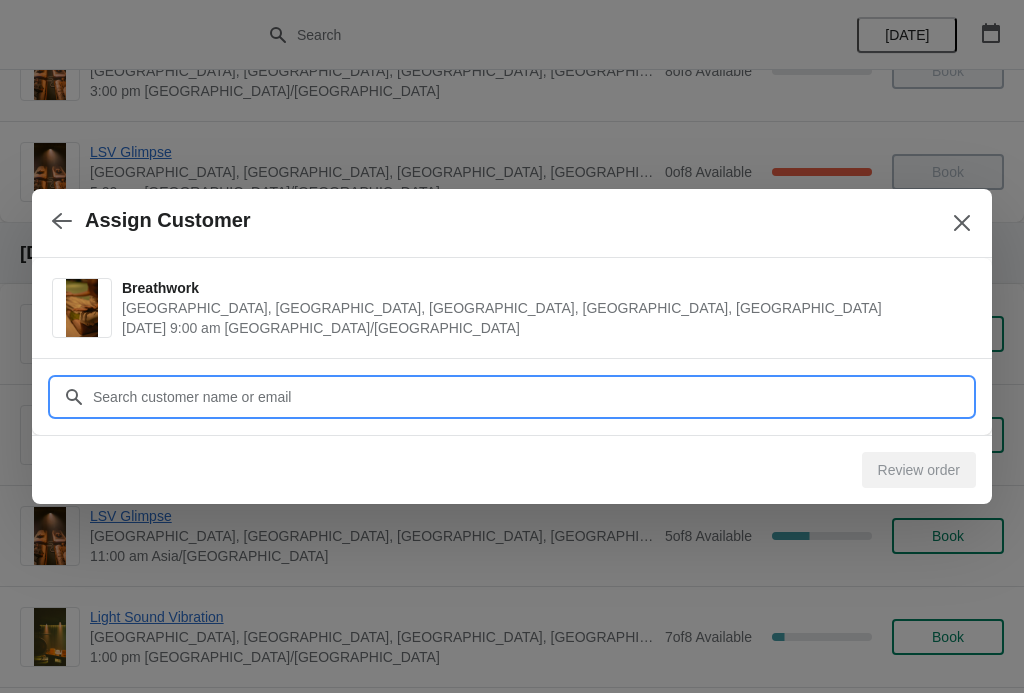 click on "Customer" at bounding box center [532, 397] 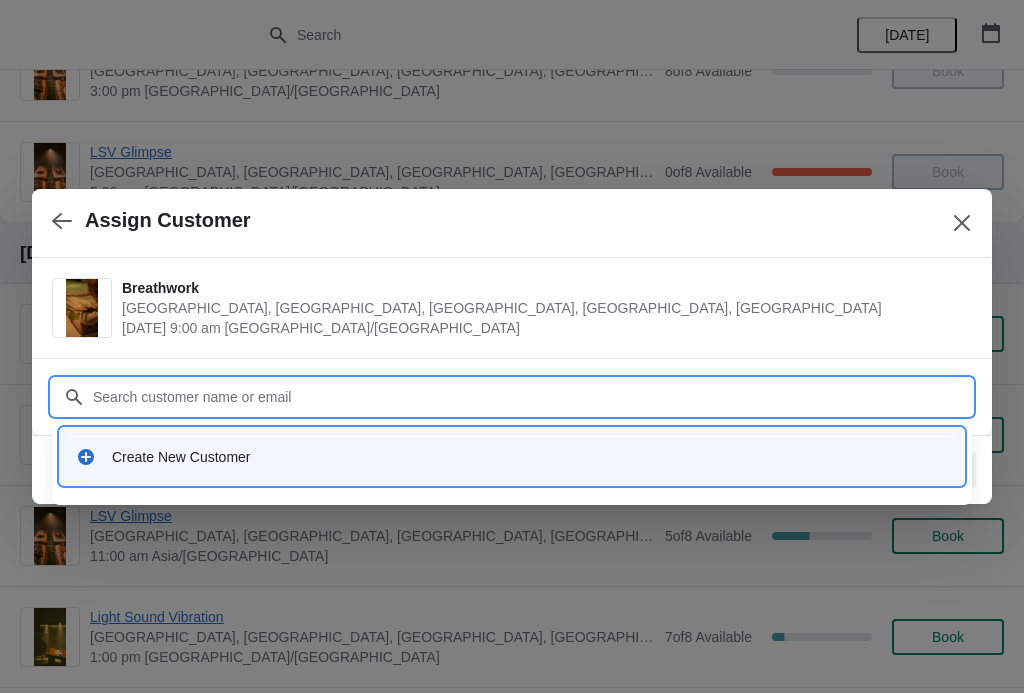 click on "Create New Customer" at bounding box center (530, 457) 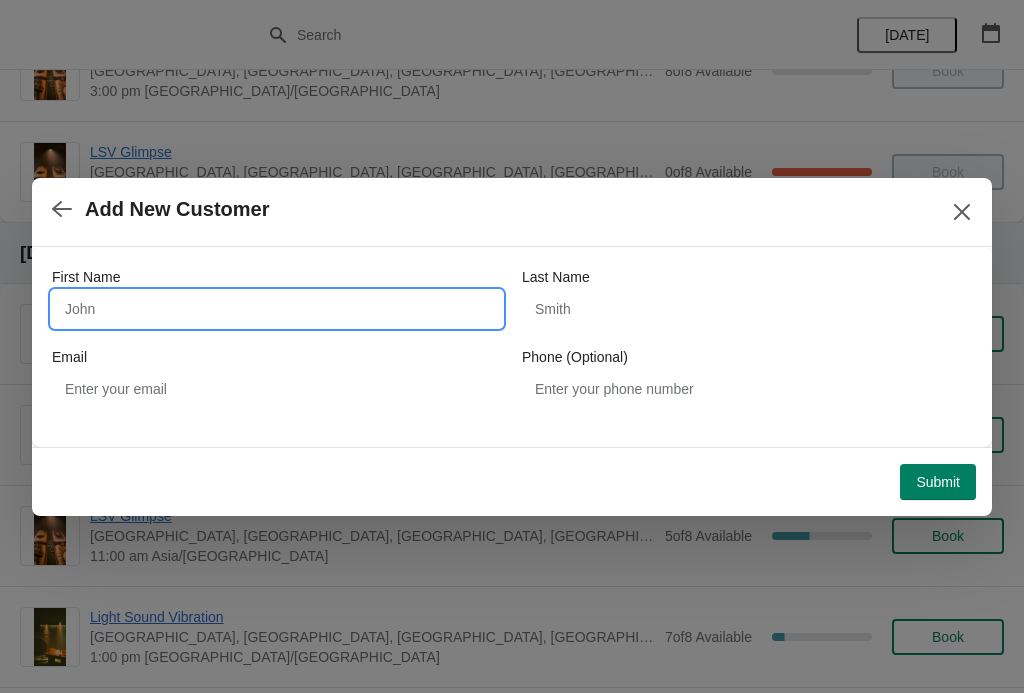 click on "First Name" at bounding box center [277, 309] 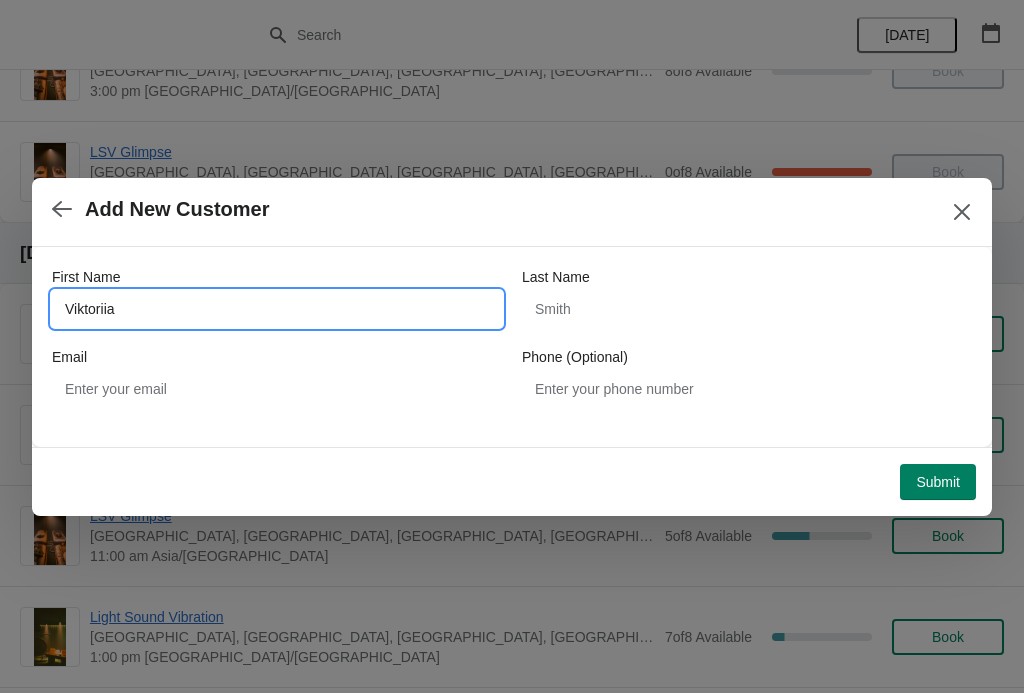 type on "Viktoriia" 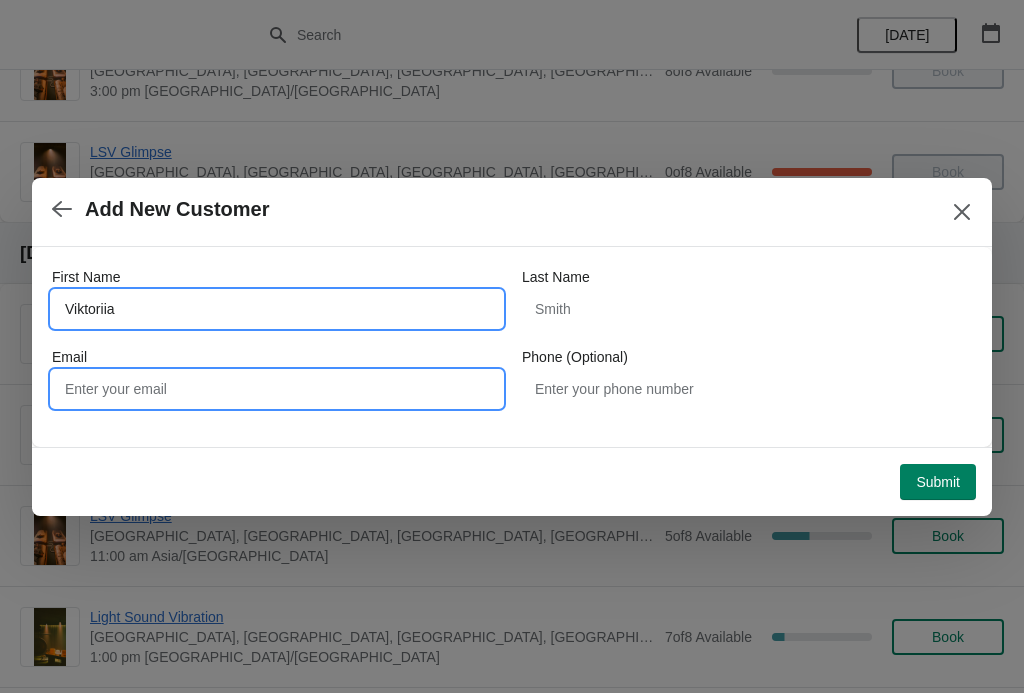 click on "Email" at bounding box center [277, 389] 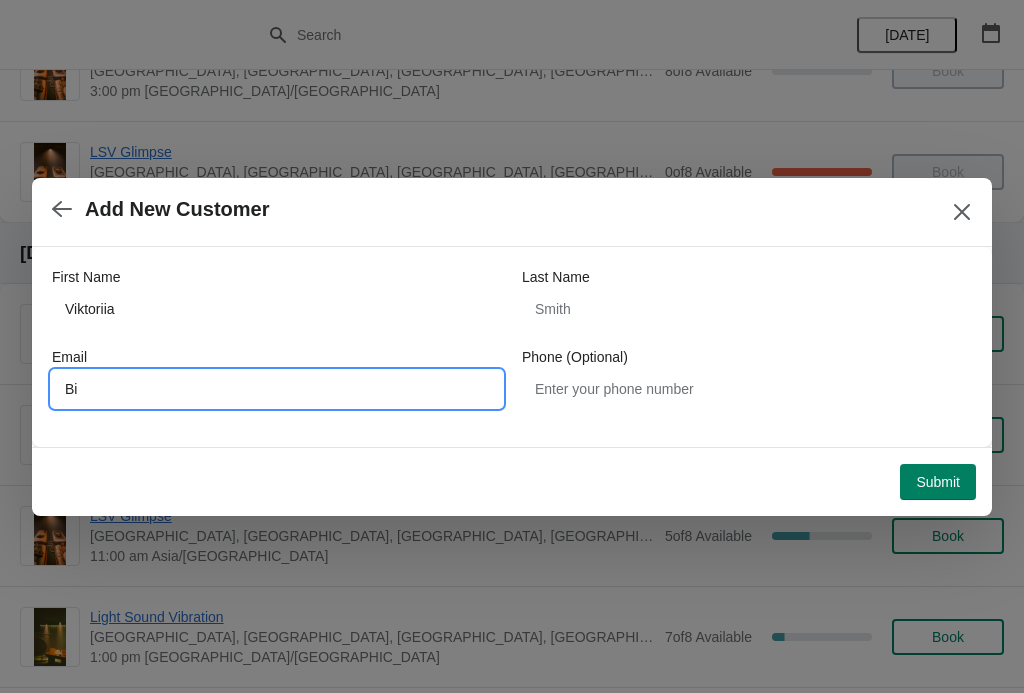 type on "B" 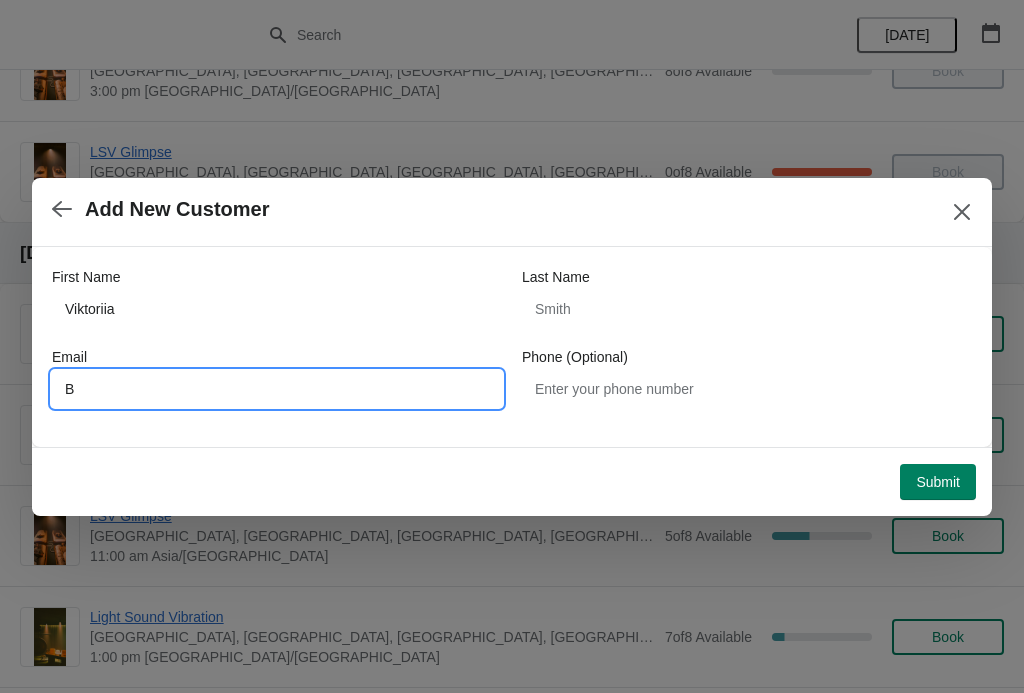 type 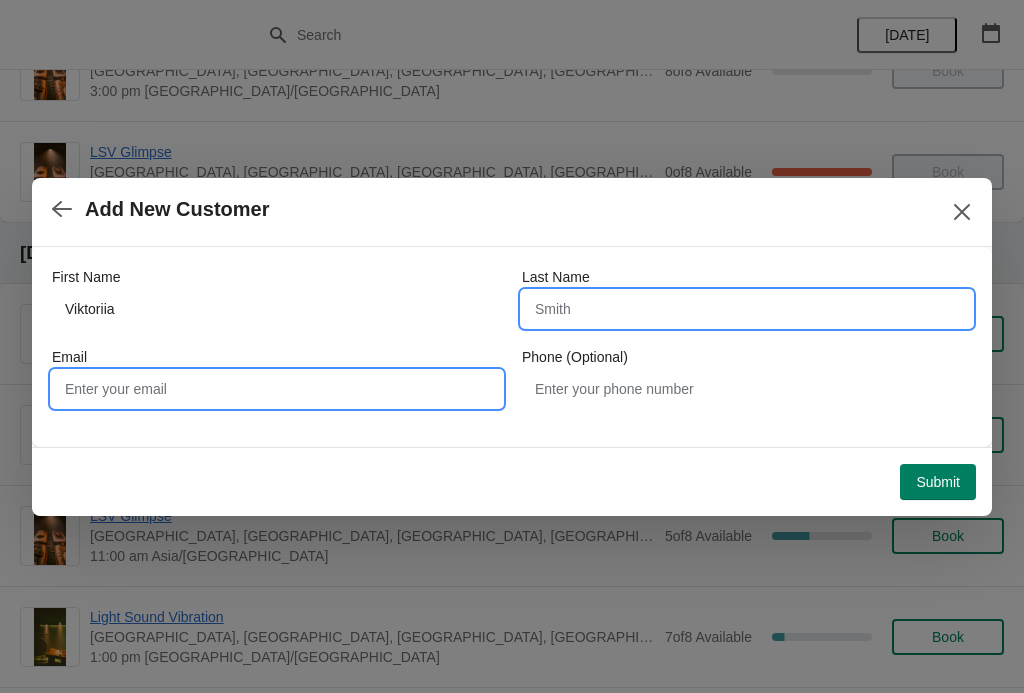 click on "Last Name" at bounding box center [747, 309] 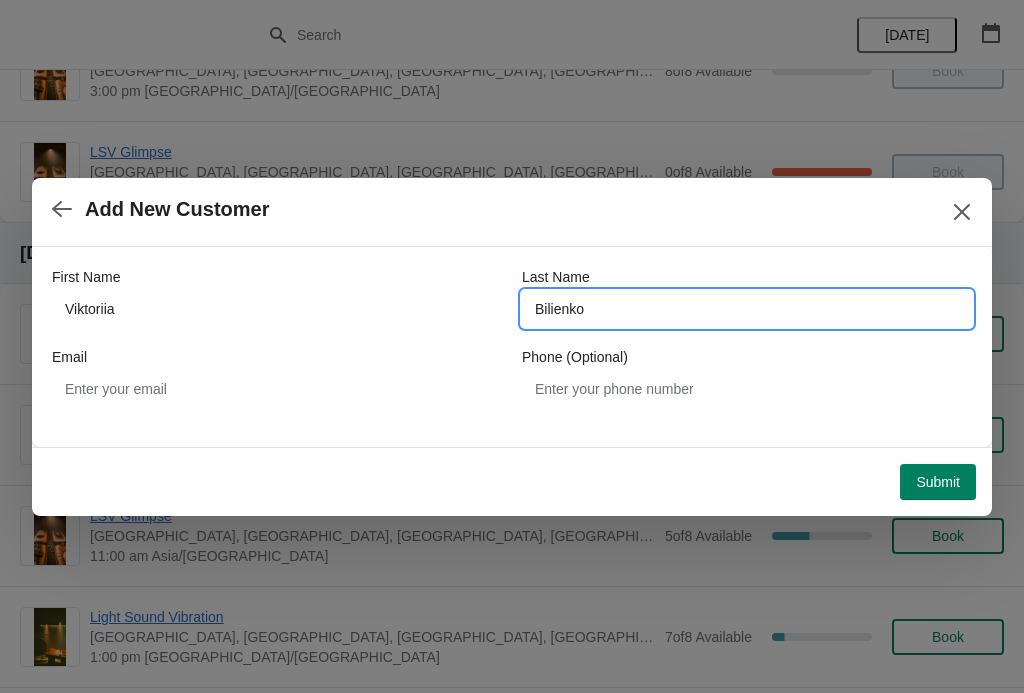 type on "Bilienko" 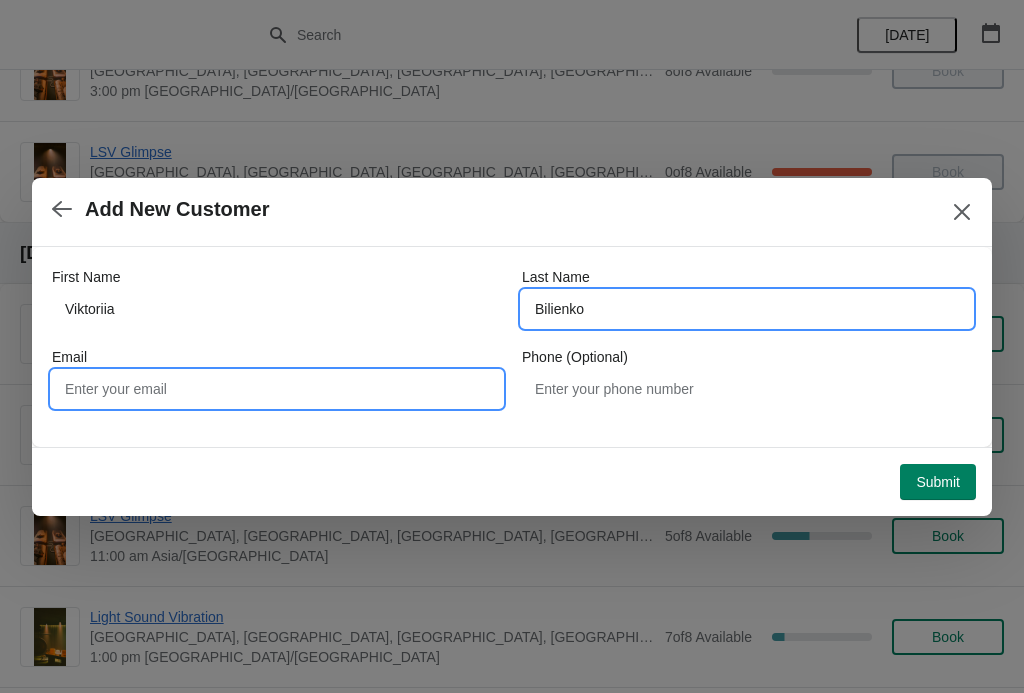 click on "Email" at bounding box center (277, 389) 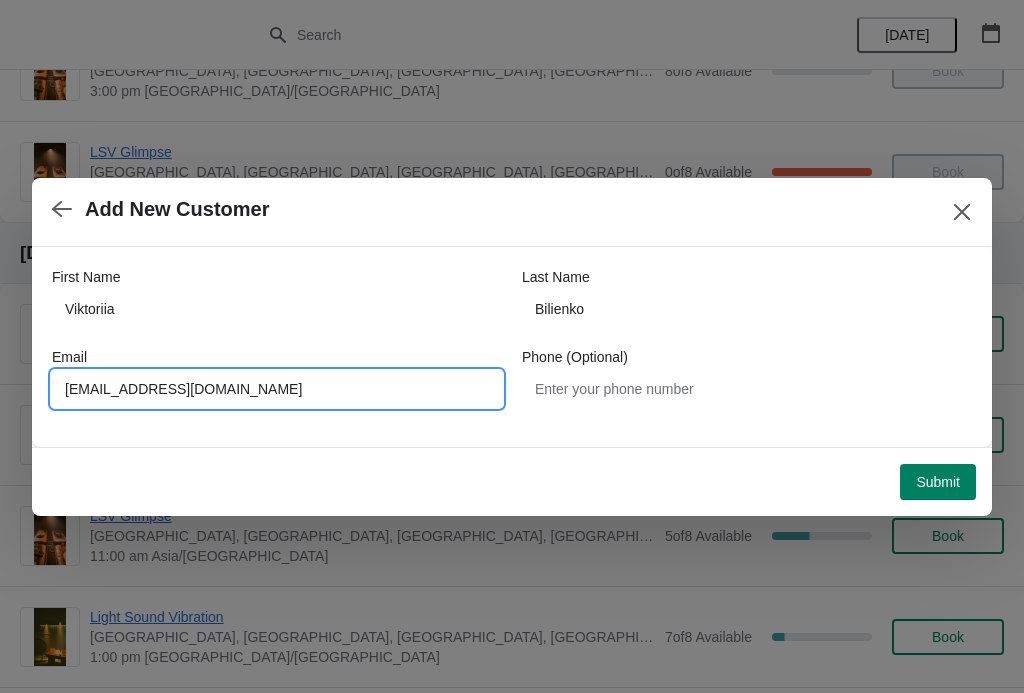 type on "[EMAIL_ADDRESS][DOMAIN_NAME]" 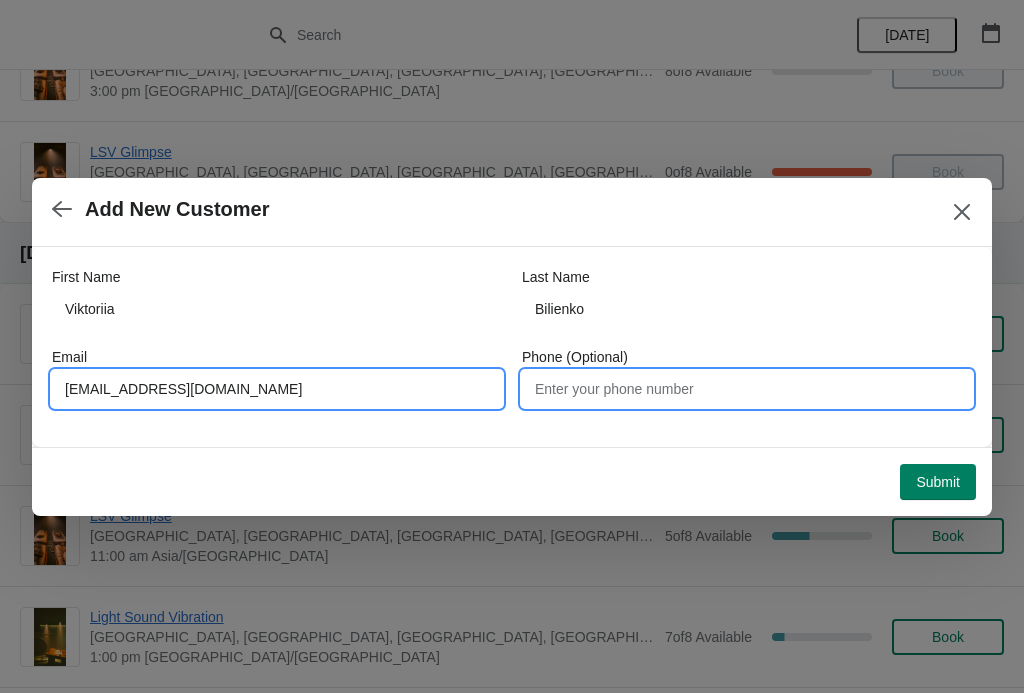 click on "Phone (Optional)" at bounding box center [747, 389] 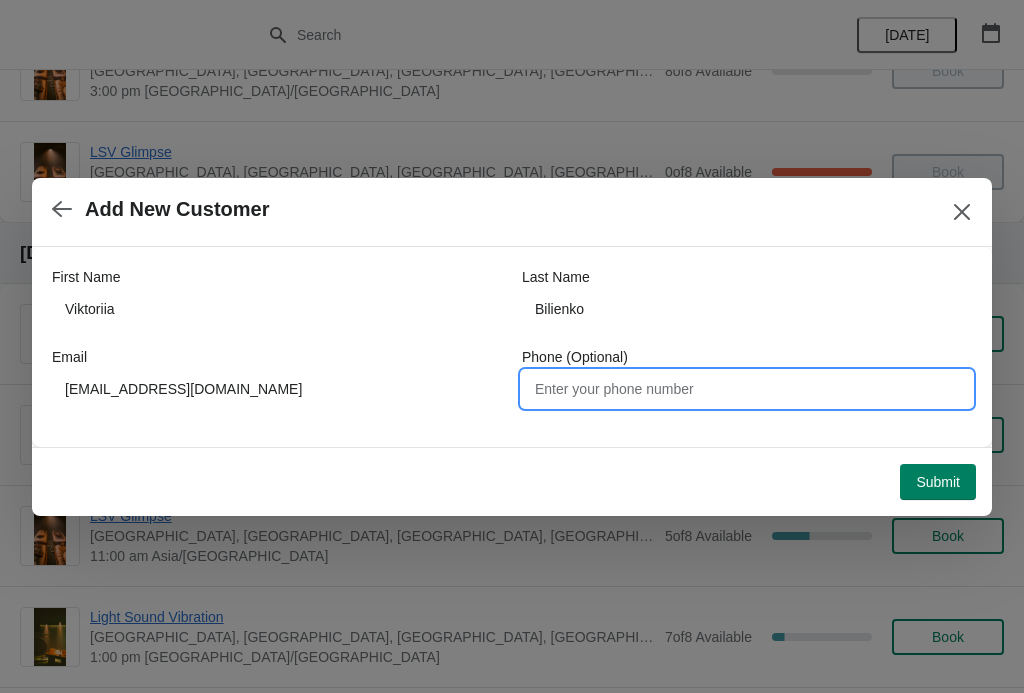 click on "Submit" at bounding box center (938, 482) 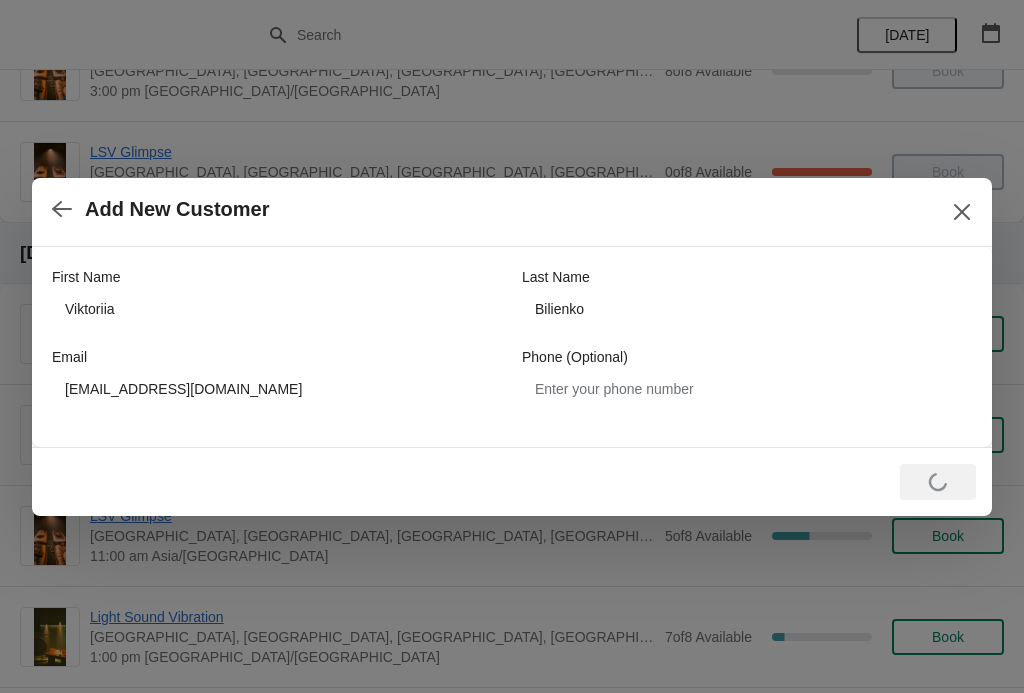 click 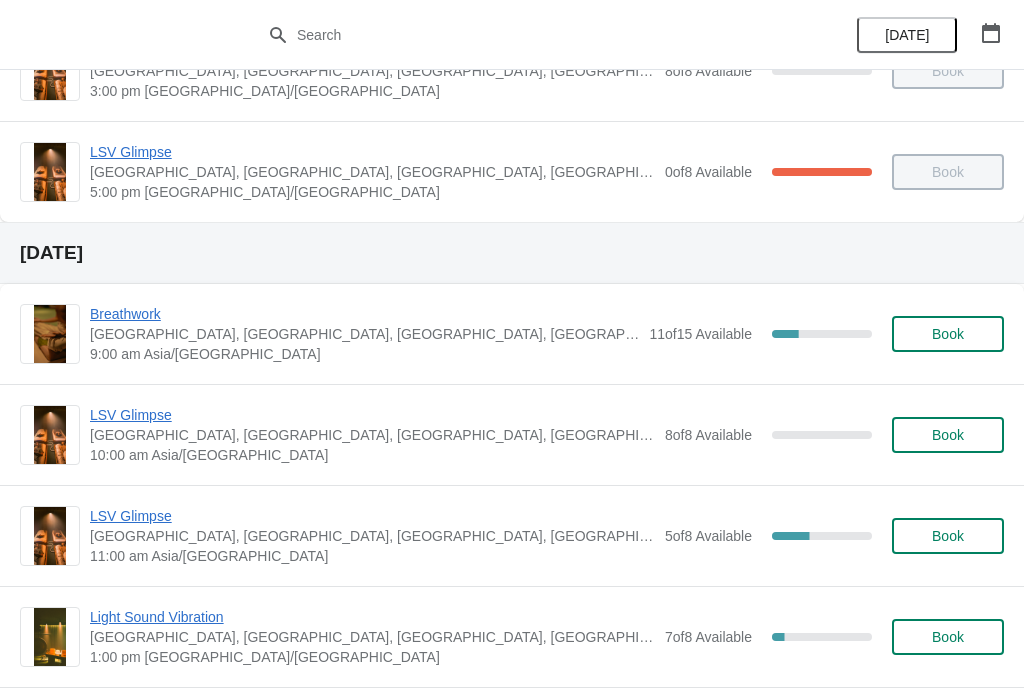 click on "Breathwork" at bounding box center [364, 314] 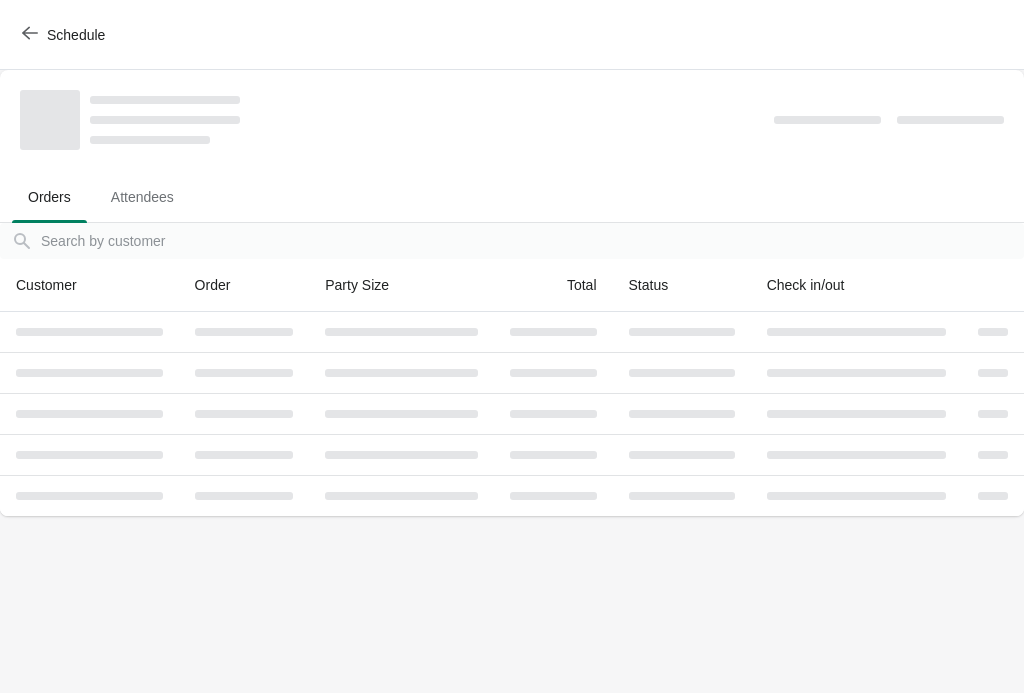 scroll, scrollTop: 0, scrollLeft: 0, axis: both 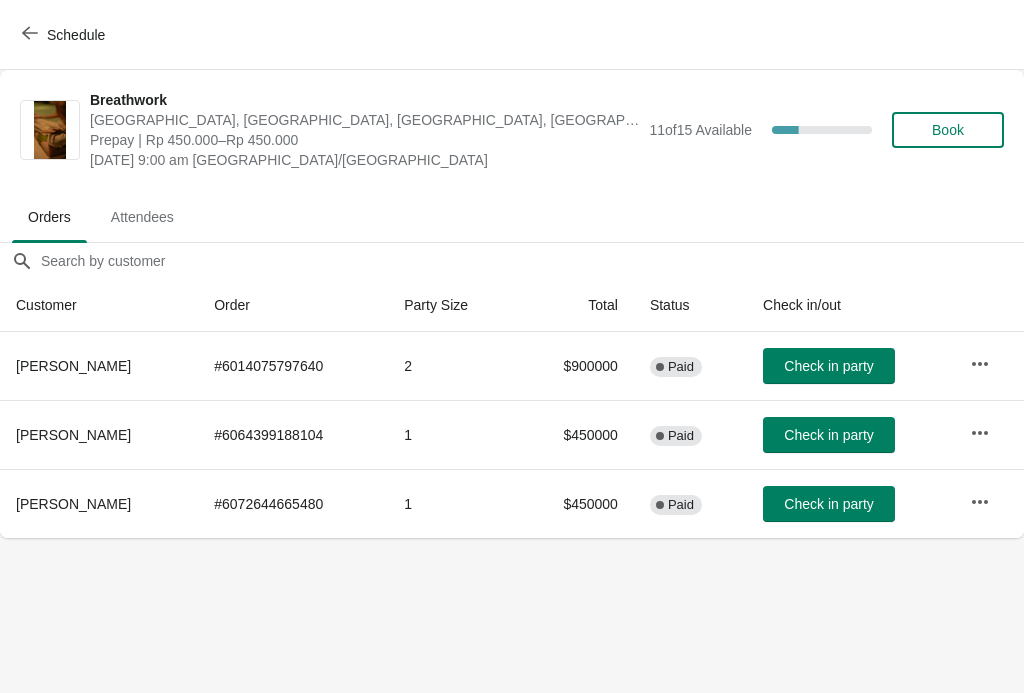 click on "Book" at bounding box center [948, 130] 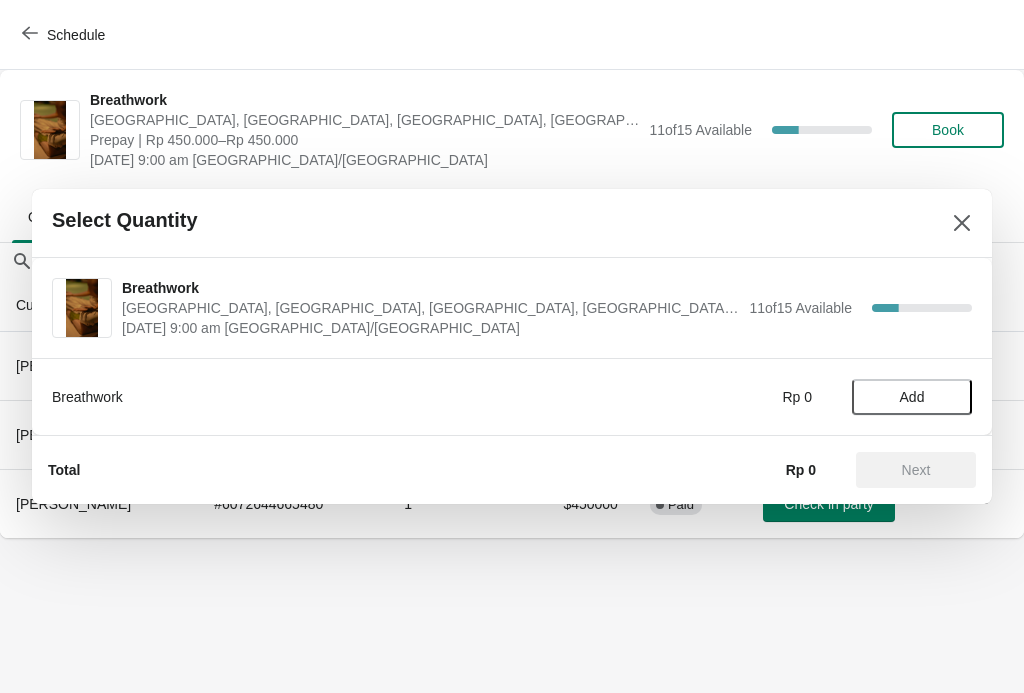 click on "Add" at bounding box center (912, 397) 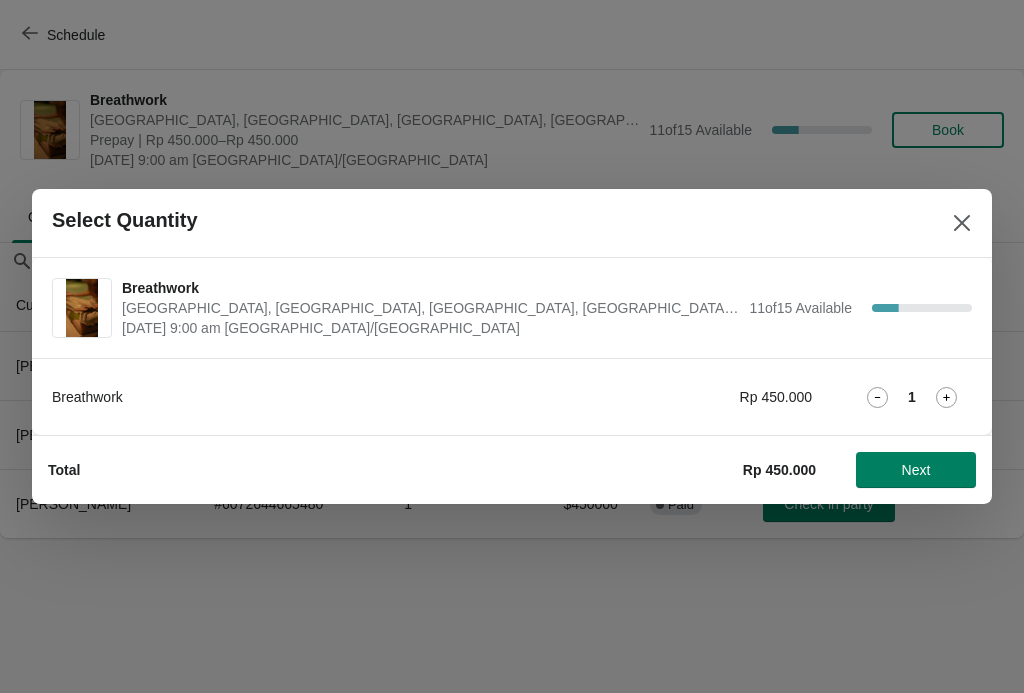 click on "Next" at bounding box center (916, 470) 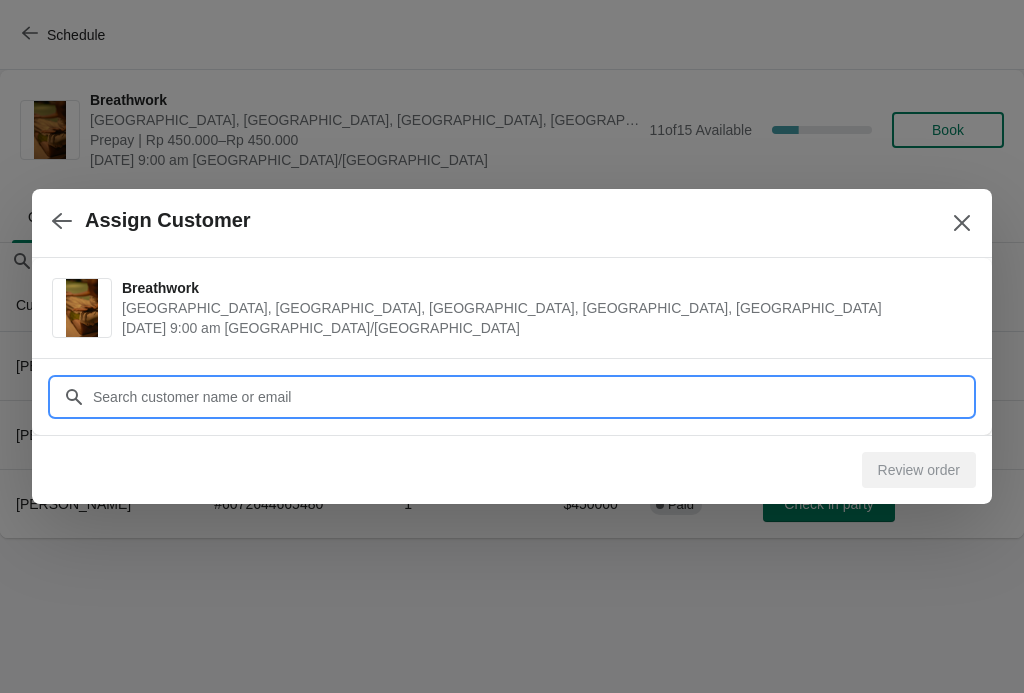 click on "Customer" at bounding box center [532, 397] 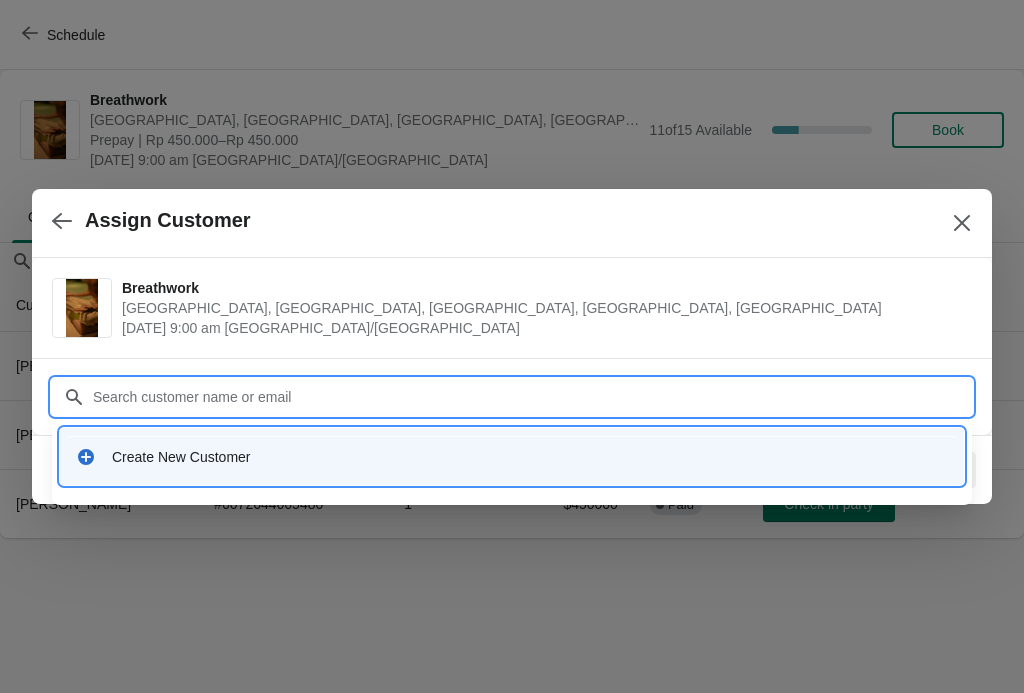 click on "Create New Customer" at bounding box center (530, 457) 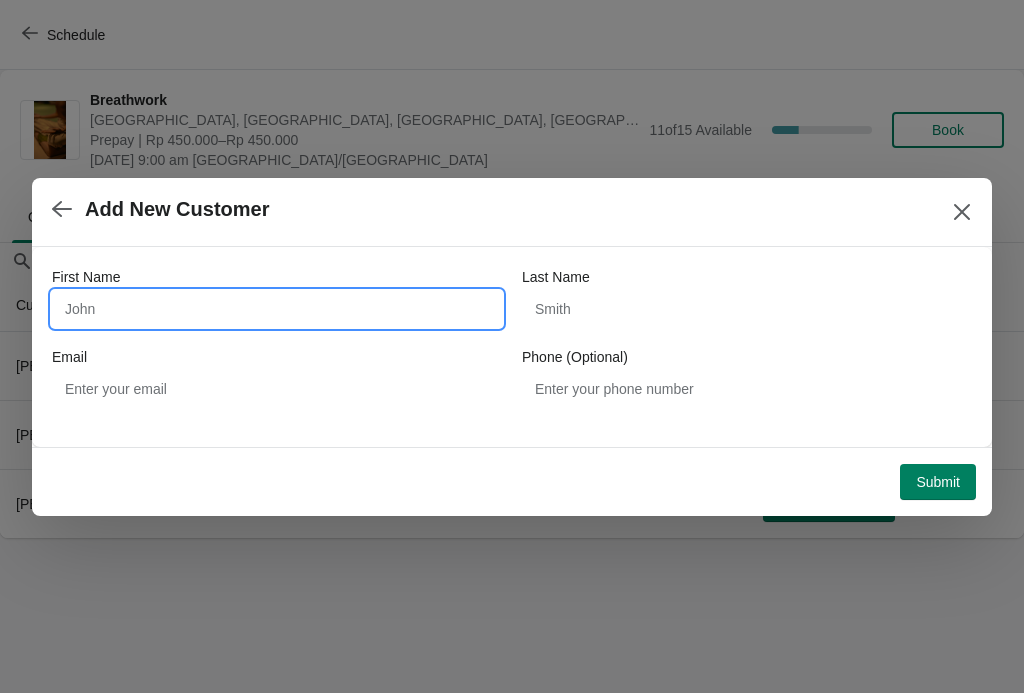 click on "First Name" at bounding box center [277, 309] 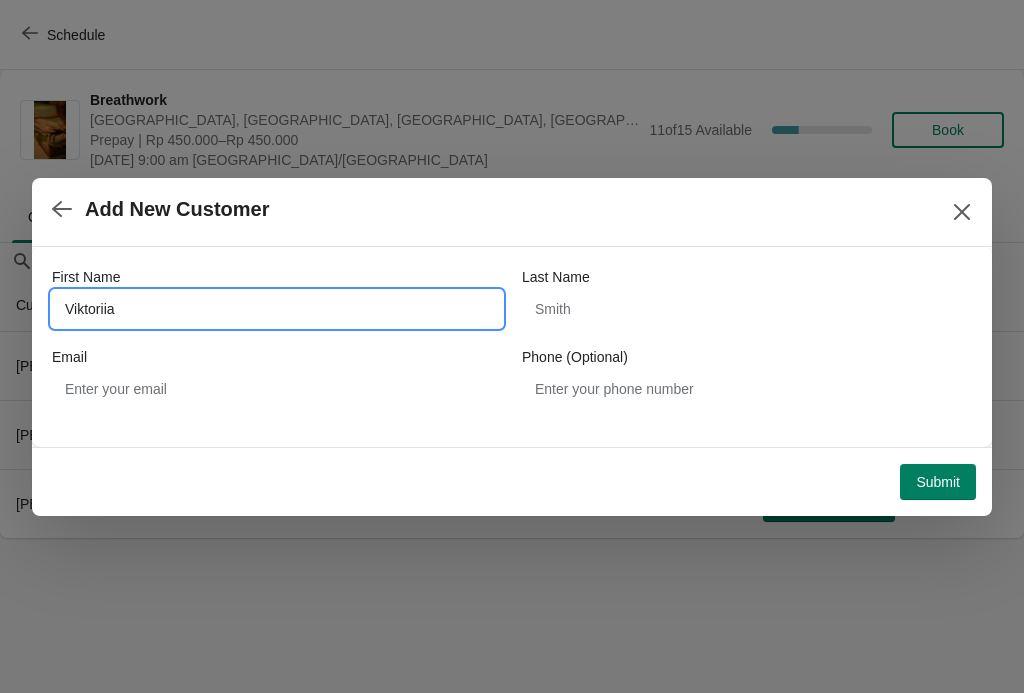type on "Viktoriia" 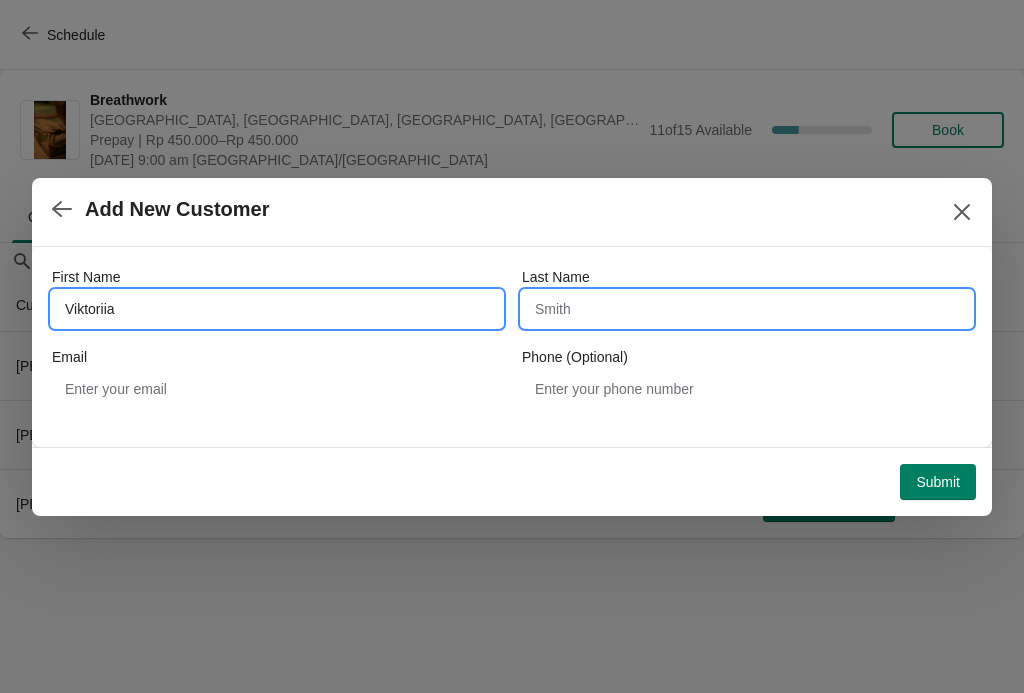 click on "Last Name" at bounding box center (747, 309) 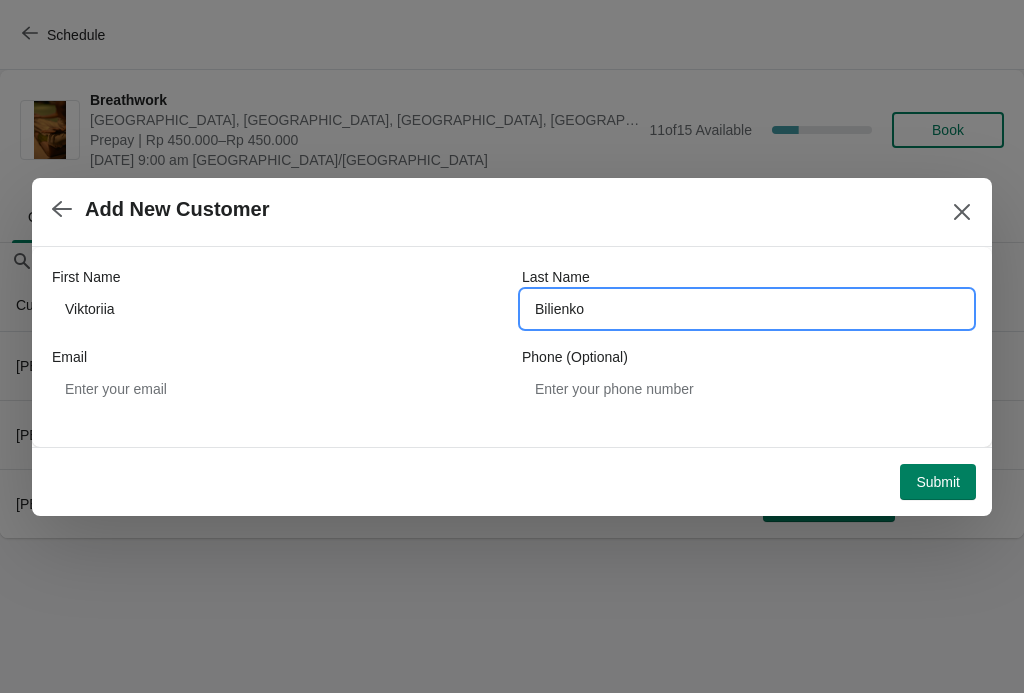 type on "Bilienko" 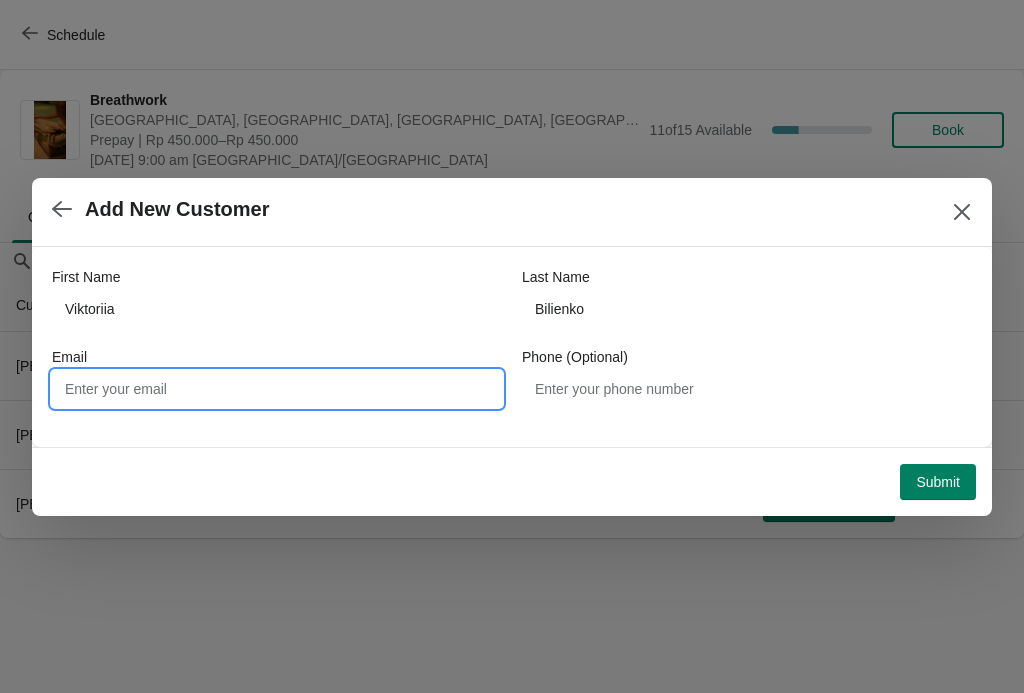 click on "Email" at bounding box center (277, 389) 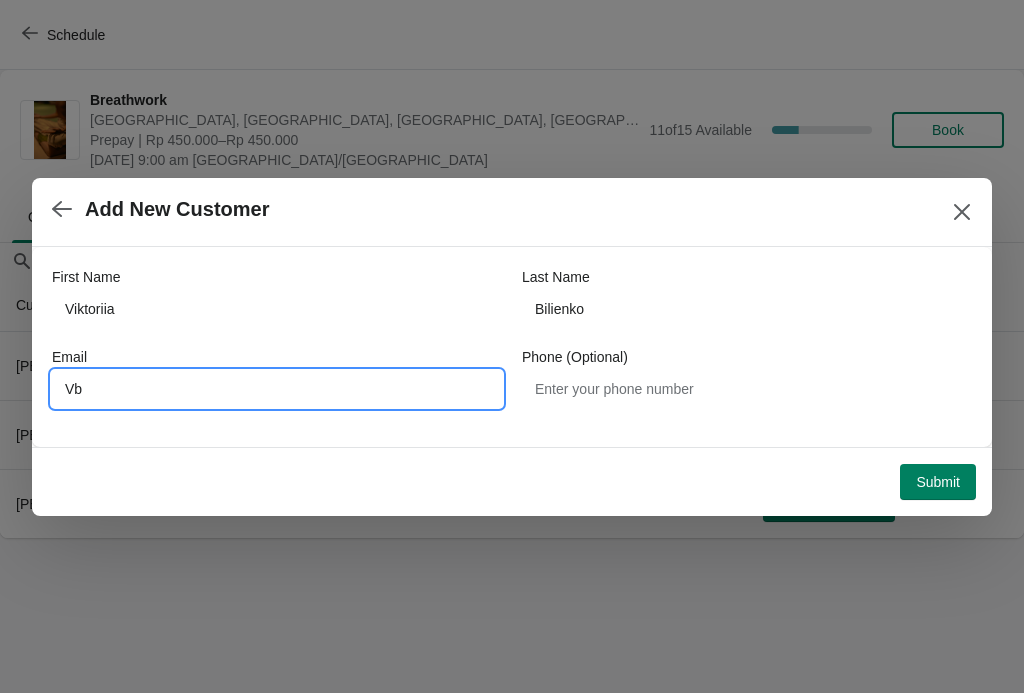type on "V" 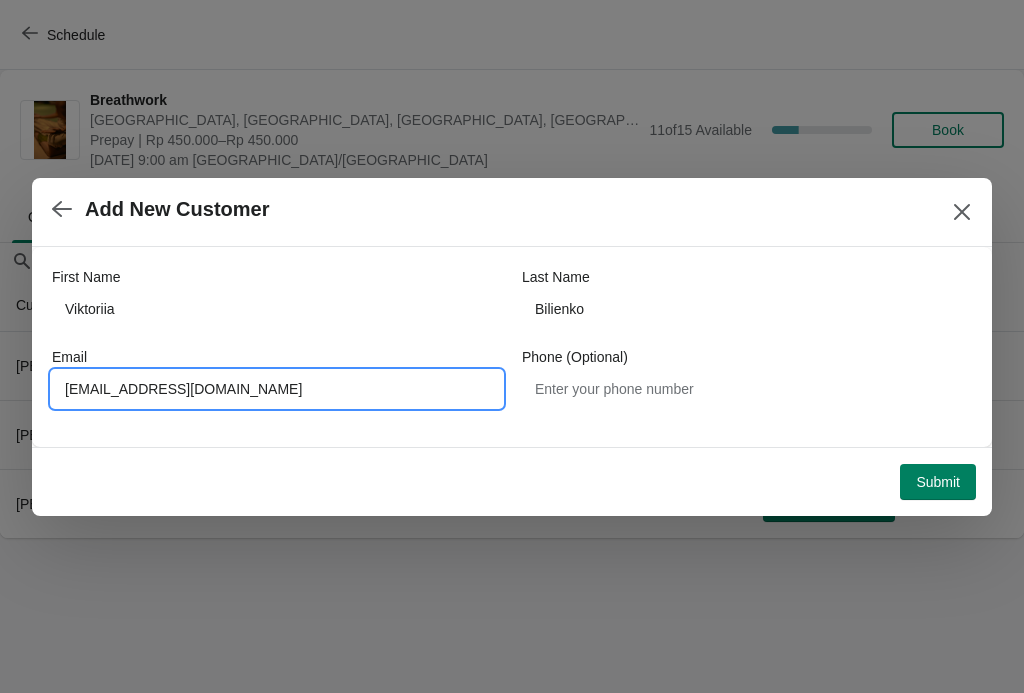 type on "[EMAIL_ADDRESS][DOMAIN_NAME]" 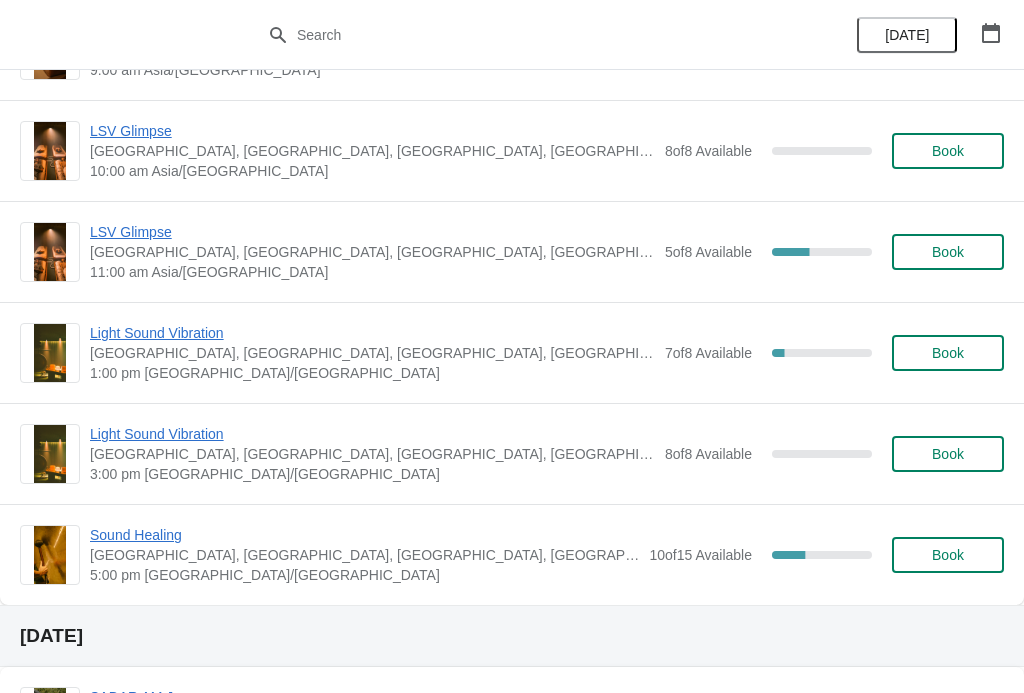 scroll, scrollTop: 102, scrollLeft: 0, axis: vertical 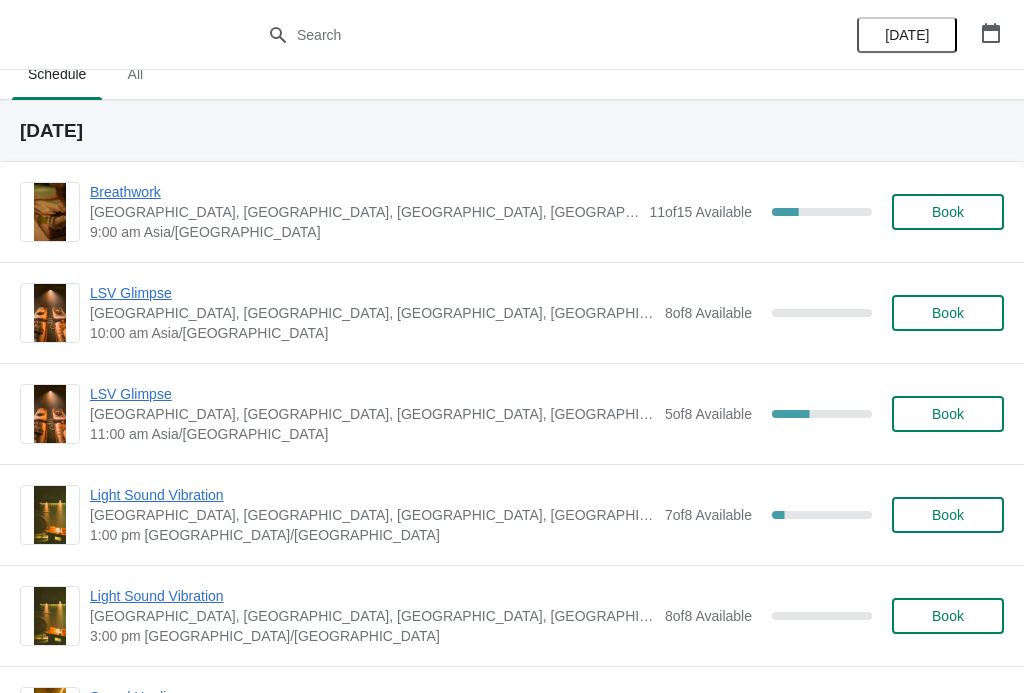 click on "Breathwork" at bounding box center (364, 192) 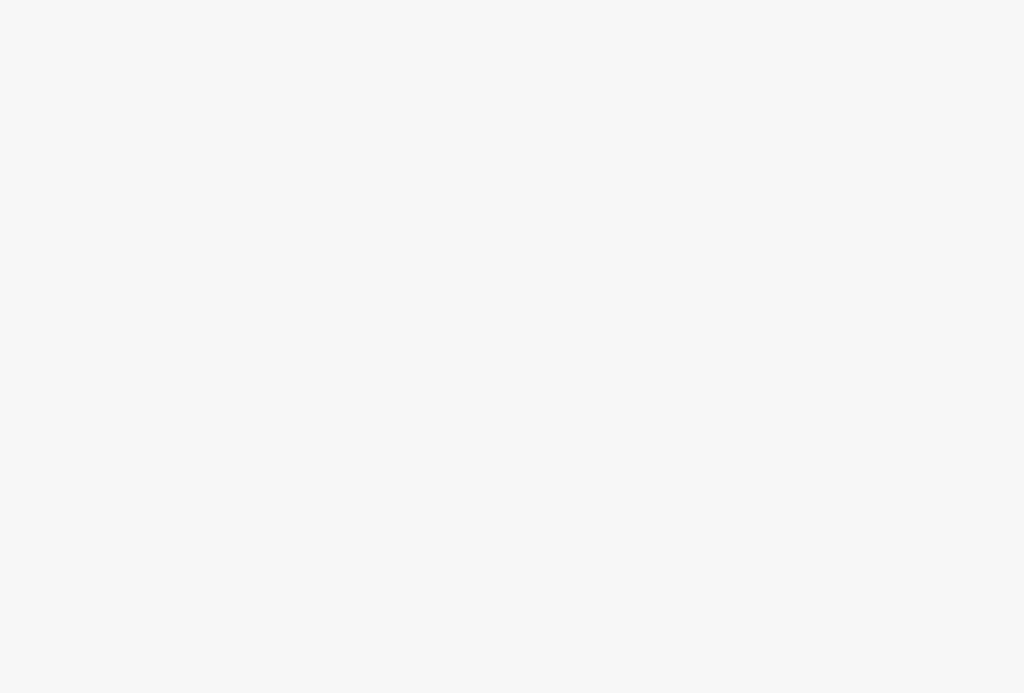scroll, scrollTop: 0, scrollLeft: 0, axis: both 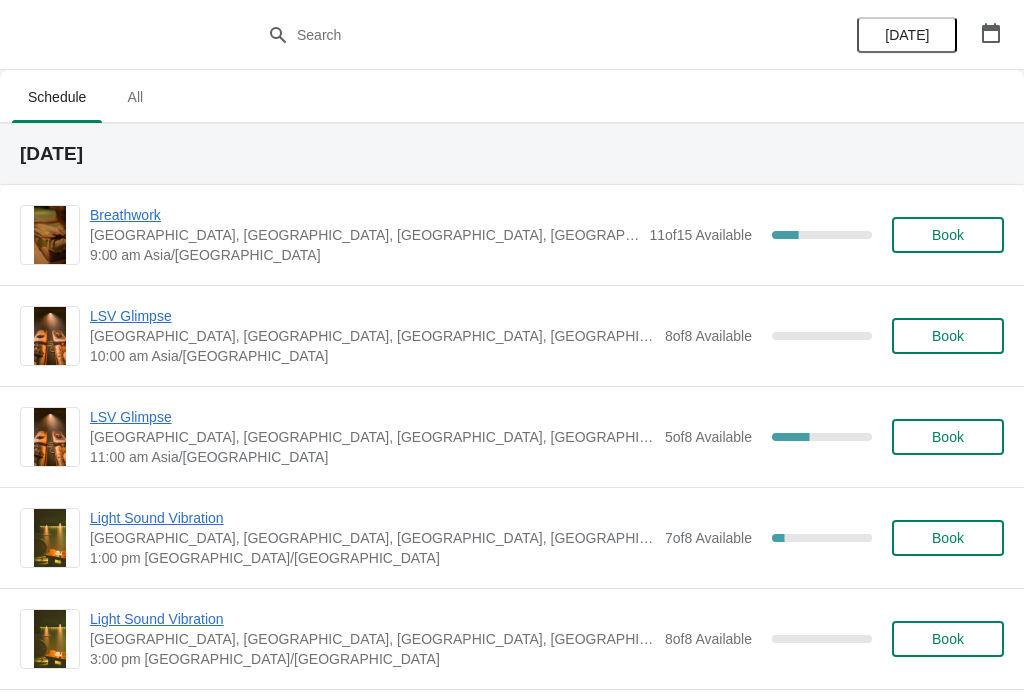 click on "Breathwork" at bounding box center [364, 215] 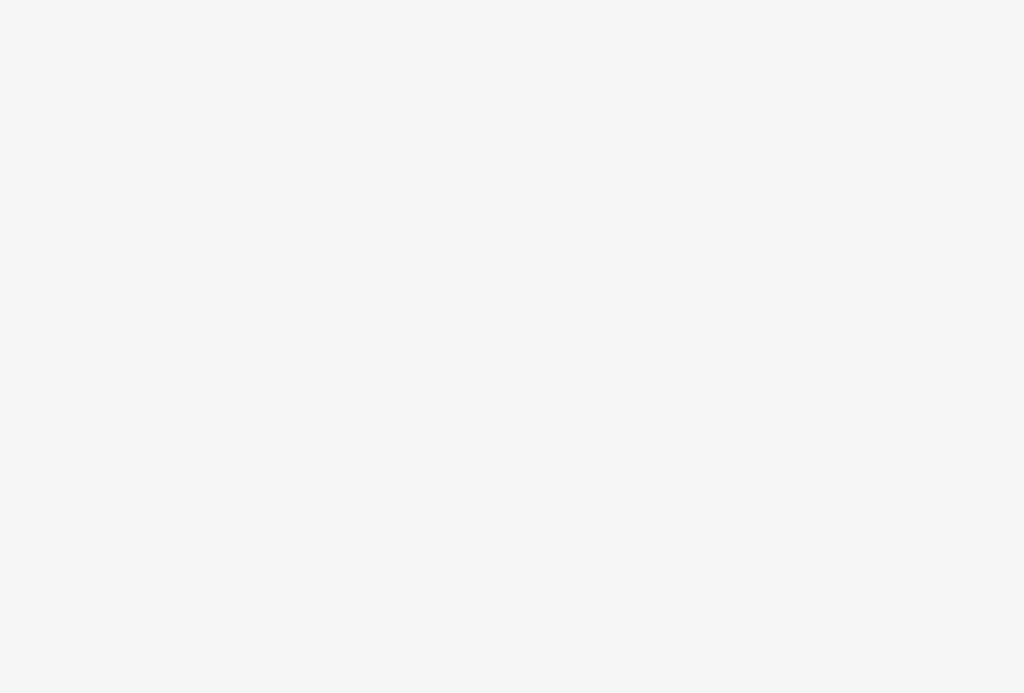 scroll, scrollTop: 0, scrollLeft: 0, axis: both 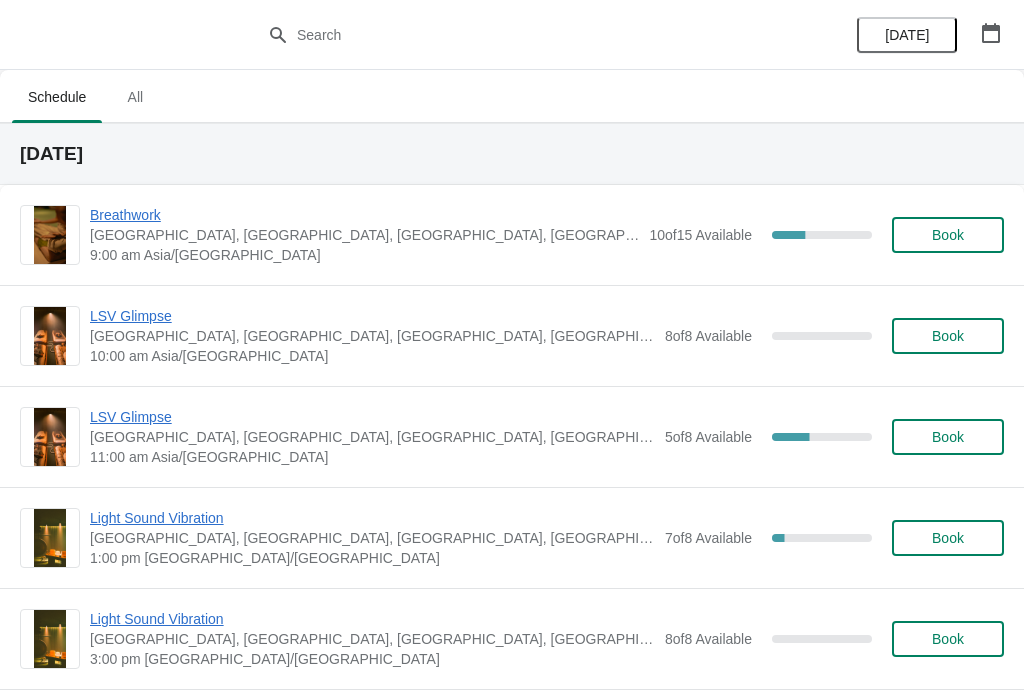 click on "Breathwork" at bounding box center [364, 215] 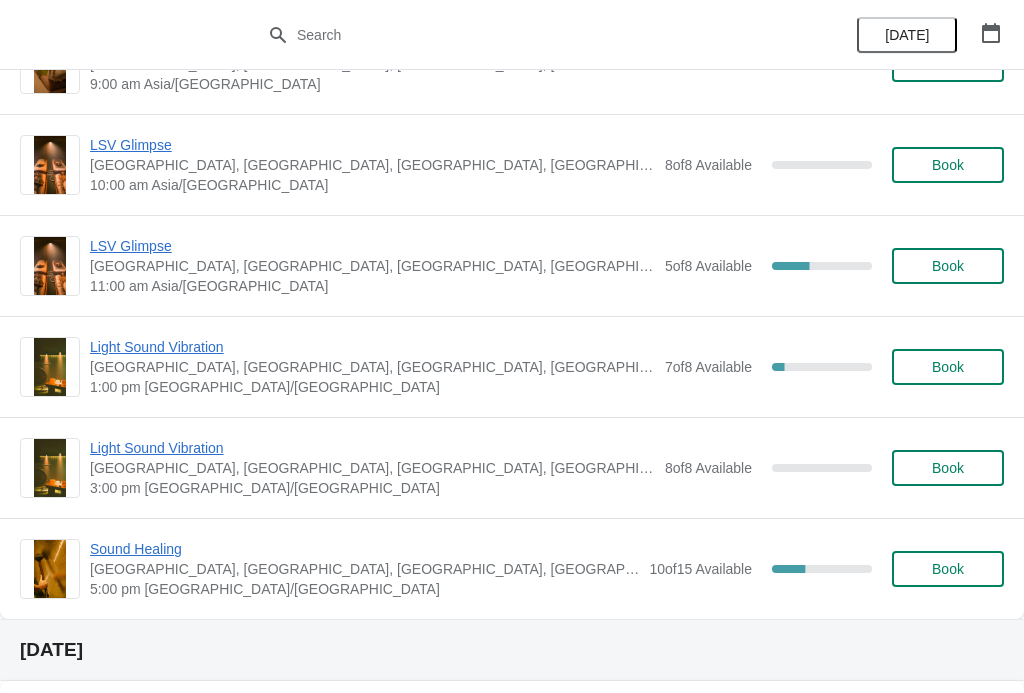scroll, scrollTop: 194, scrollLeft: 0, axis: vertical 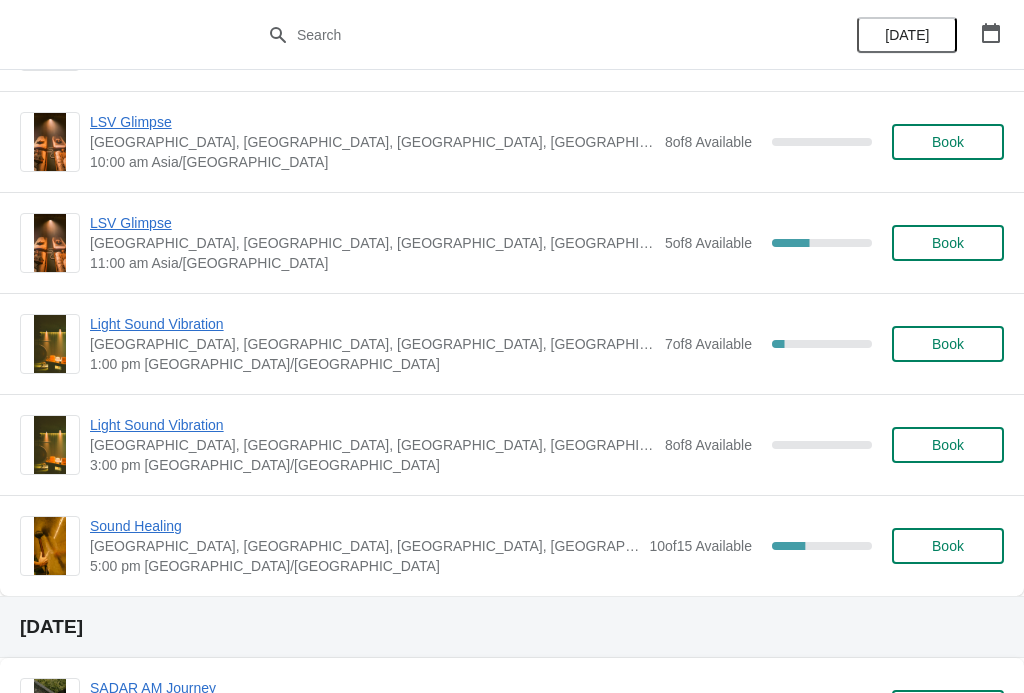 click on "Book" at bounding box center (948, 546) 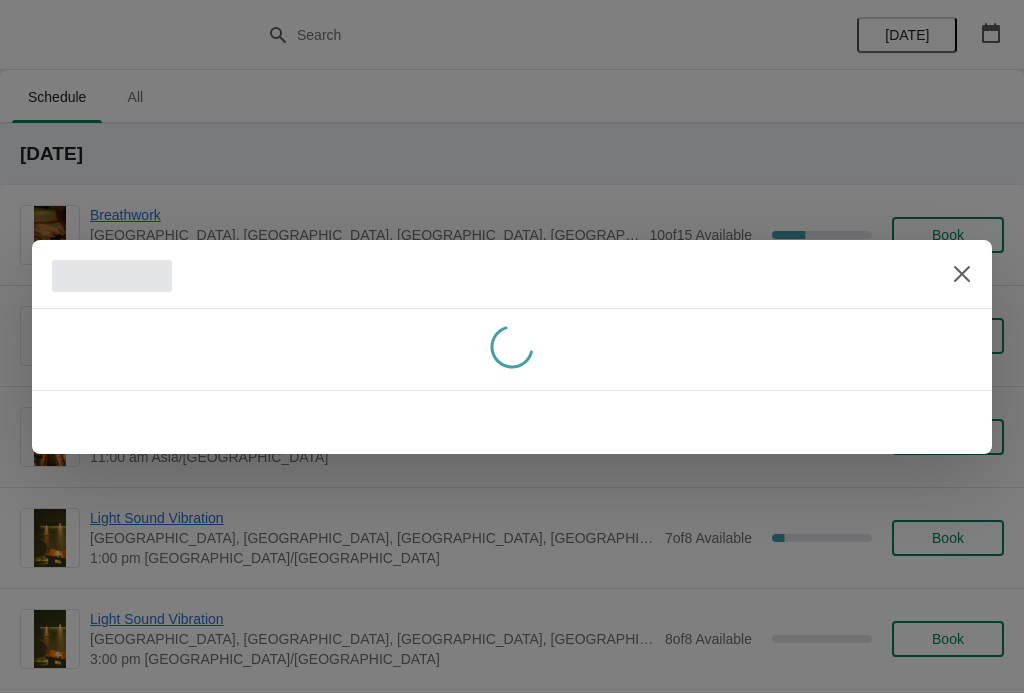 scroll, scrollTop: 0, scrollLeft: 0, axis: both 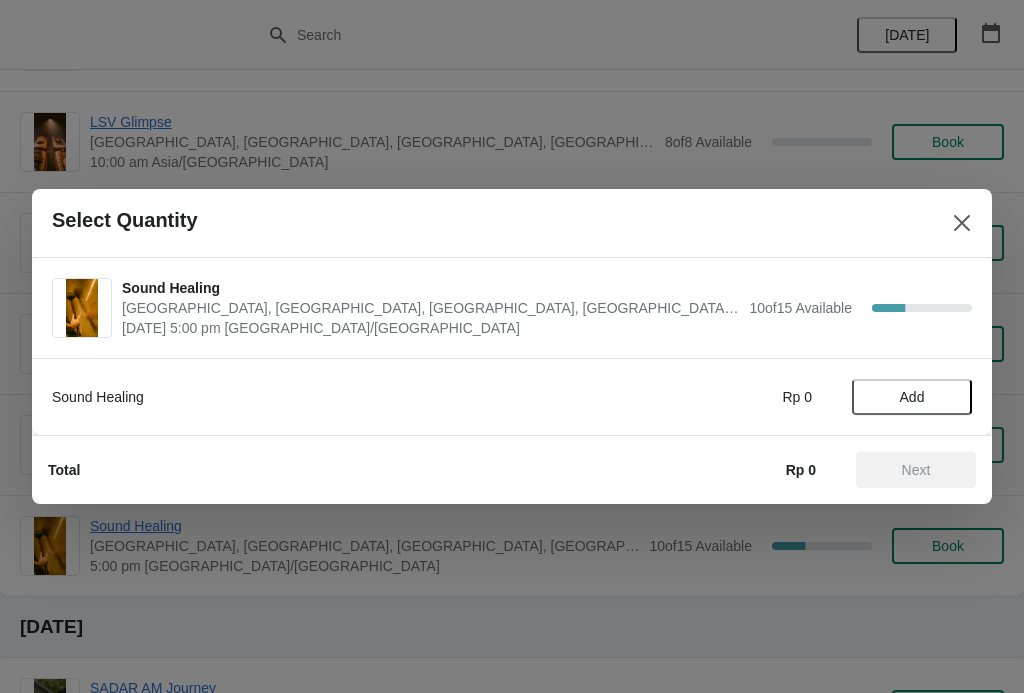 click on "Add" at bounding box center [912, 397] 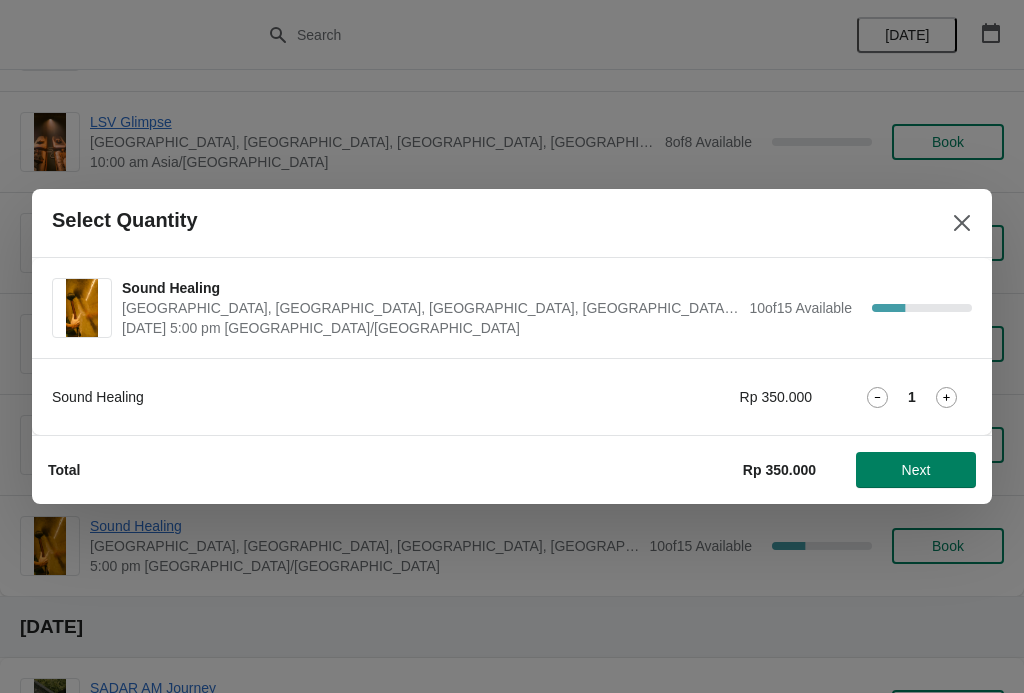 click on "Next" at bounding box center [916, 470] 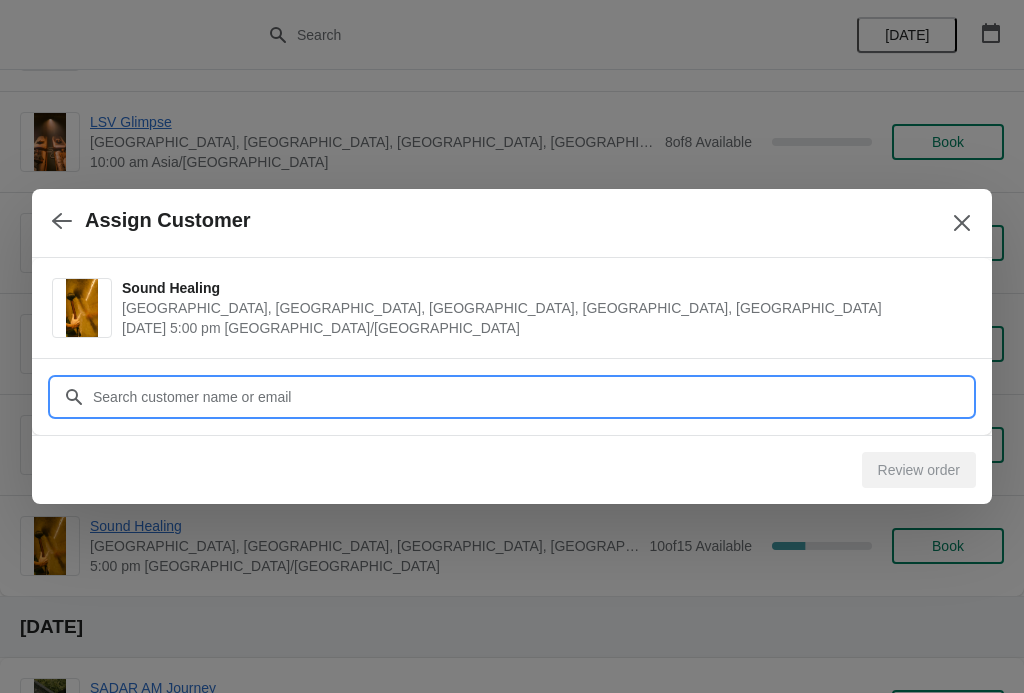 click on "Customer" at bounding box center (532, 397) 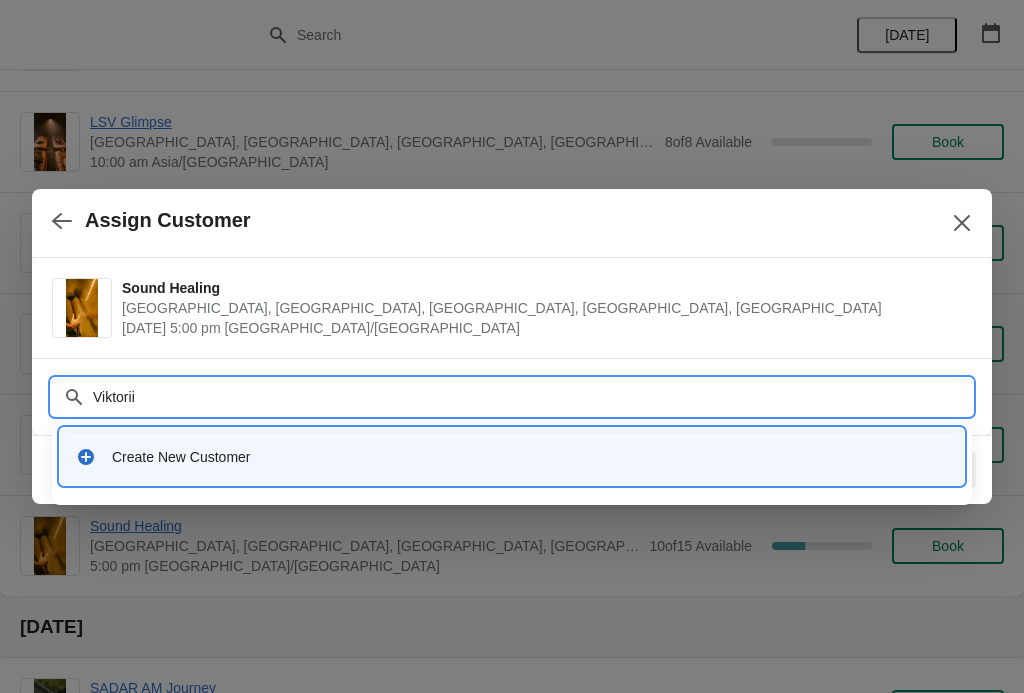 type on "Viktoriia" 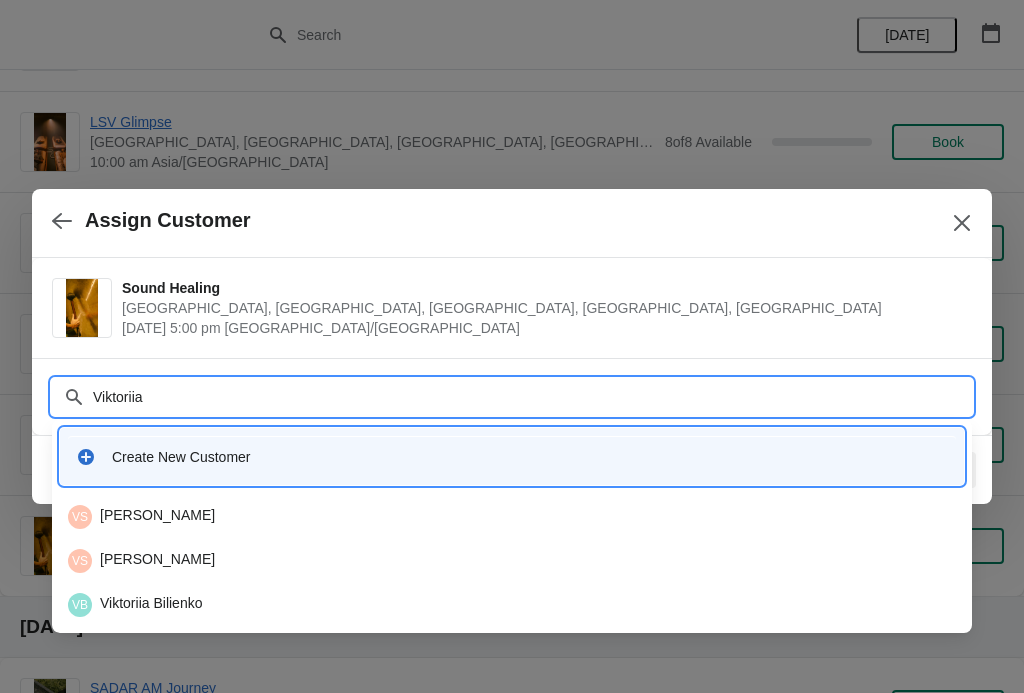 click on "VB Viktoriia Bilienko" at bounding box center [512, 605] 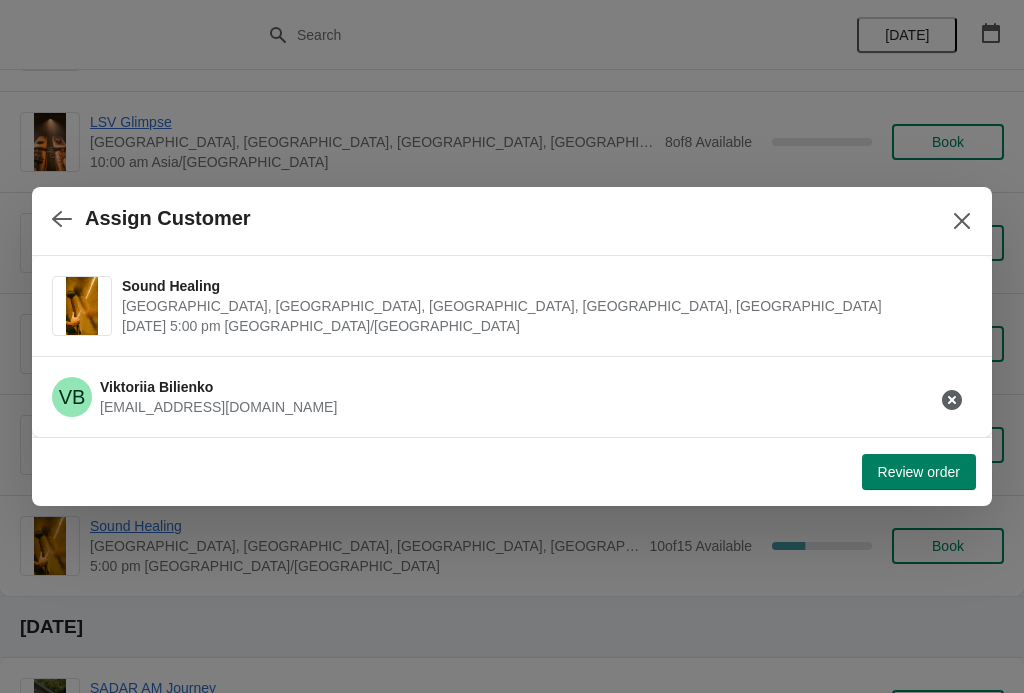 click on "Review order" at bounding box center (919, 472) 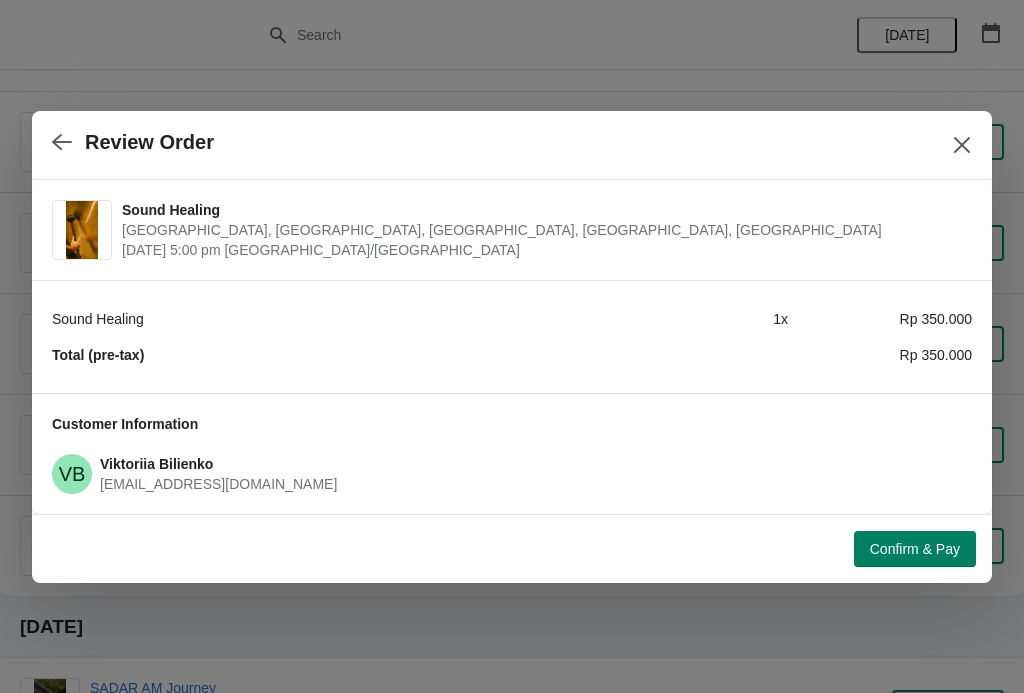 click on "Confirm & Pay" at bounding box center [915, 549] 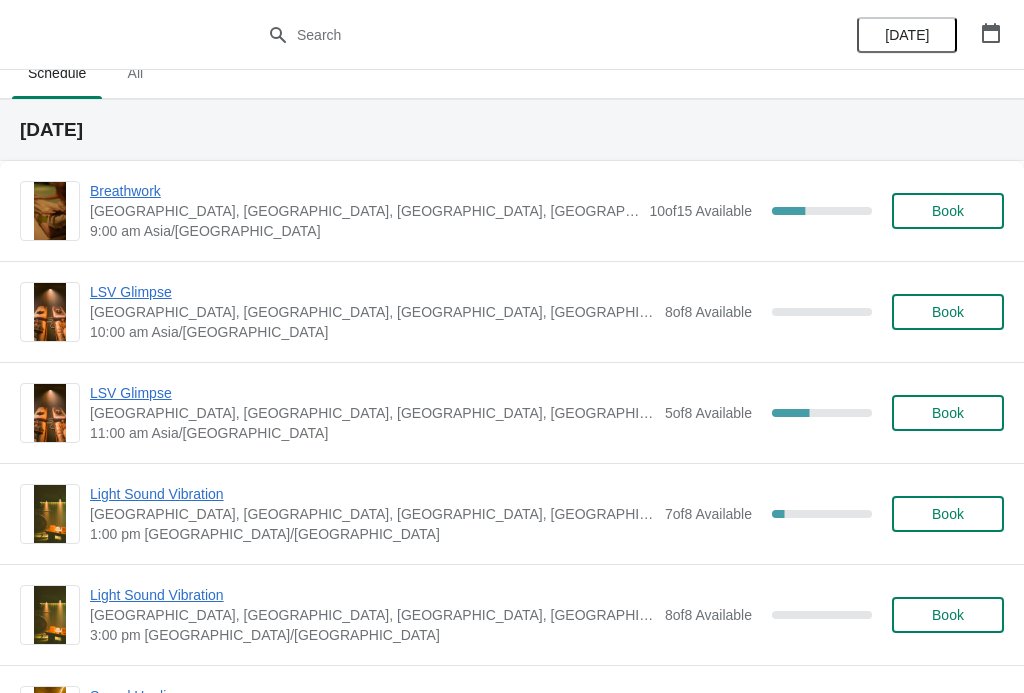 scroll, scrollTop: 25, scrollLeft: 0, axis: vertical 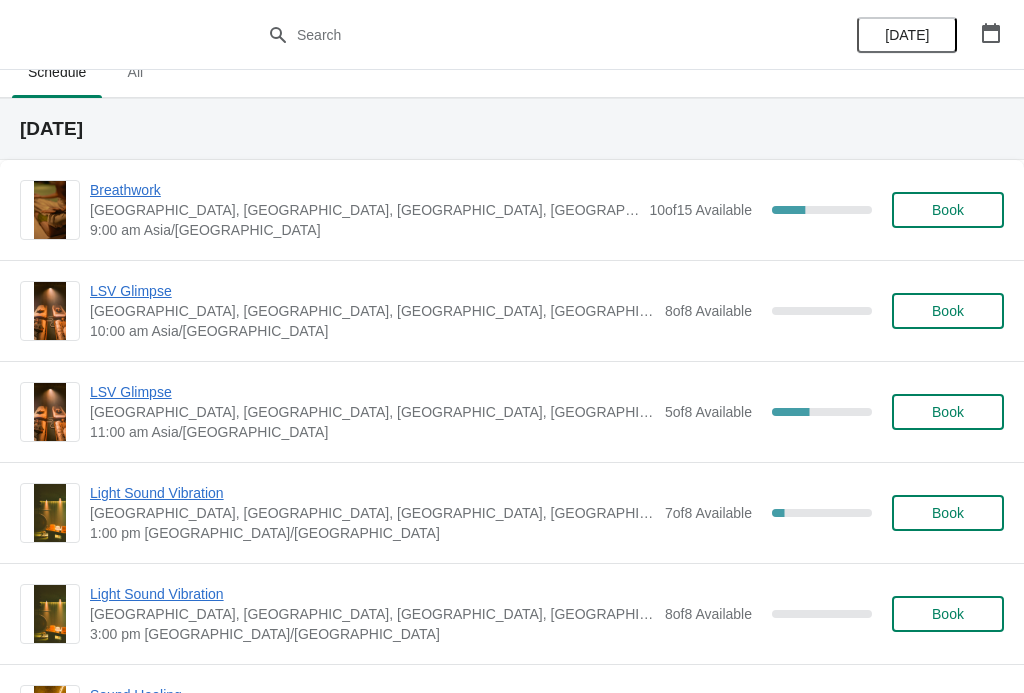 click on "LSV Glimpse" at bounding box center [372, 392] 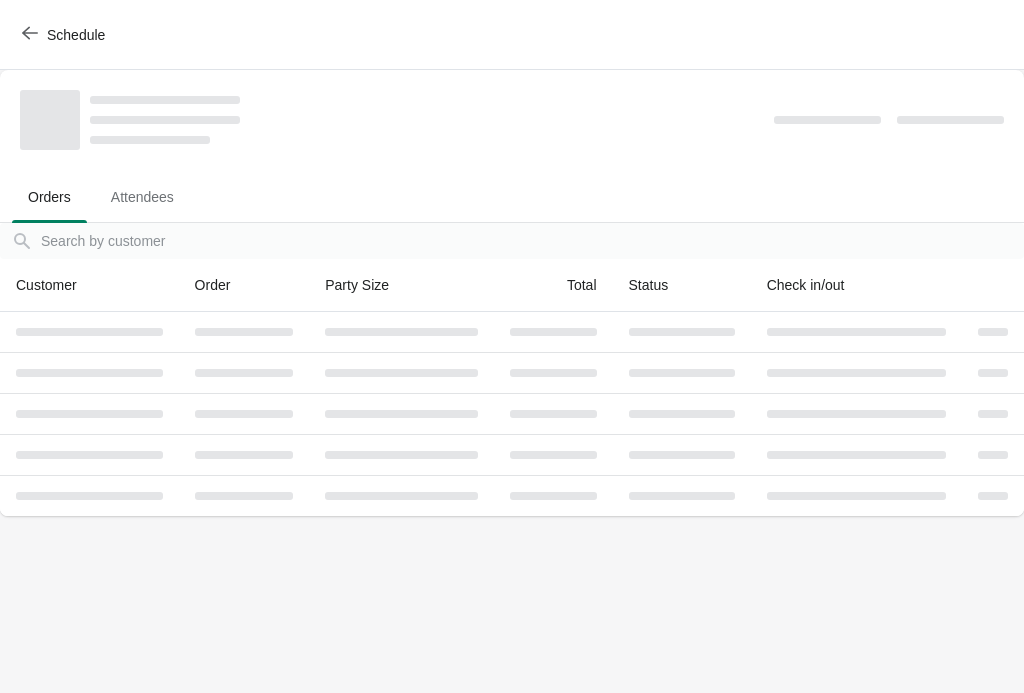 scroll, scrollTop: 0, scrollLeft: 0, axis: both 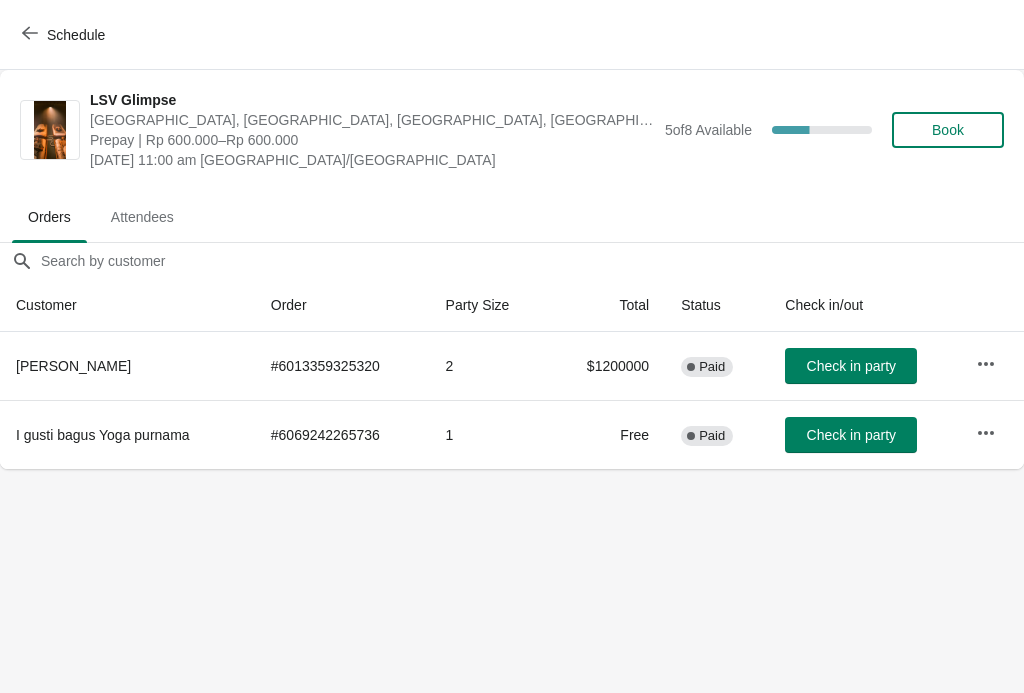 click on "Book" at bounding box center [948, 130] 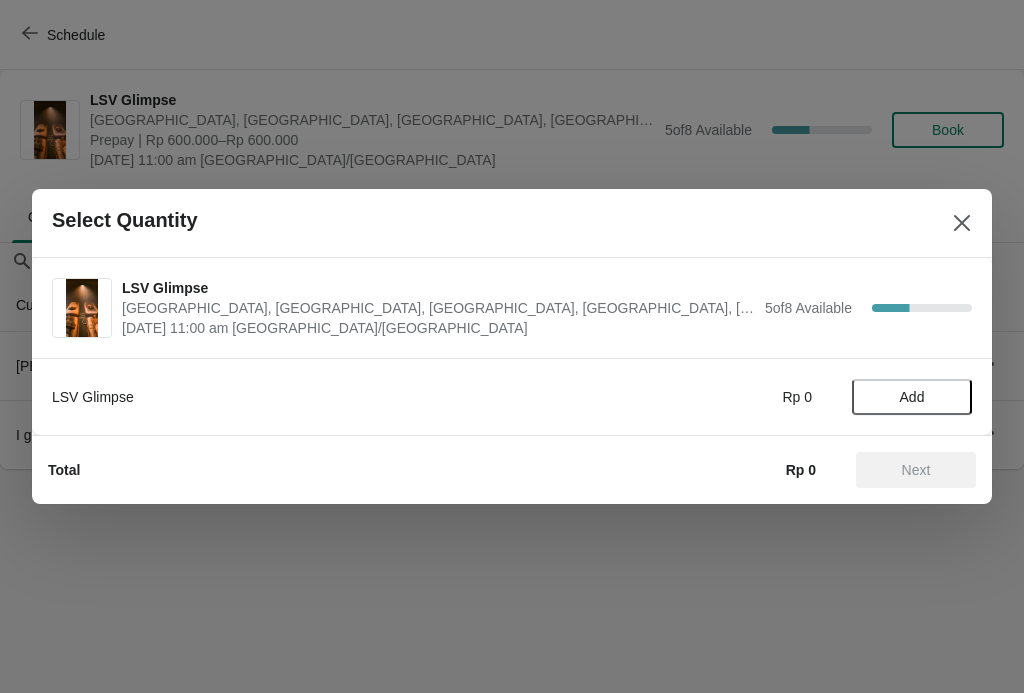 click on "Add" at bounding box center [912, 397] 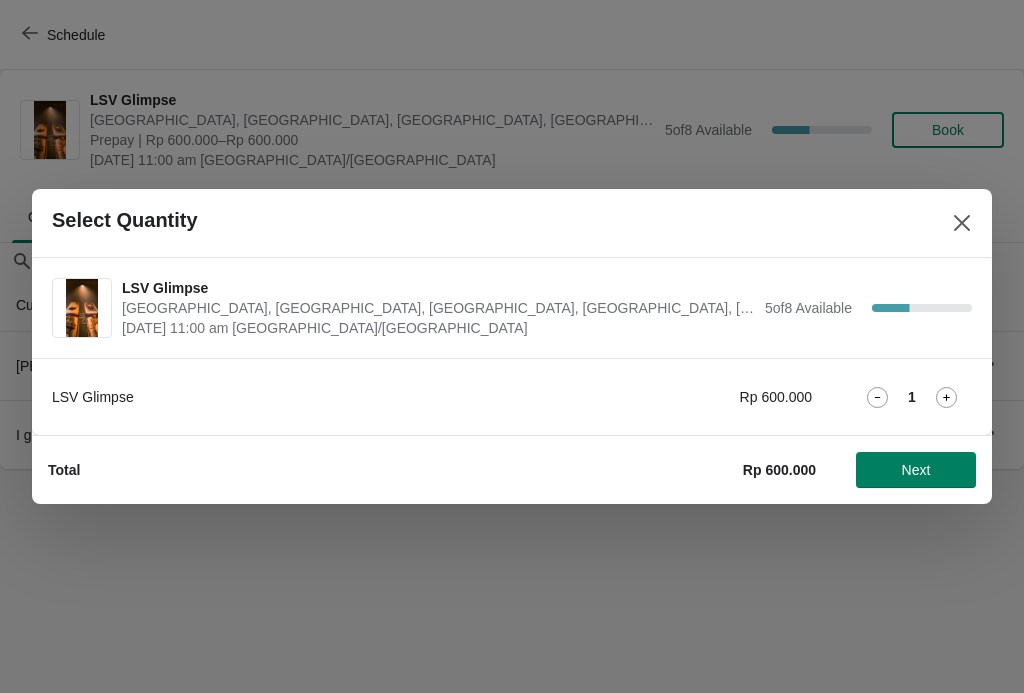 click on "Next" at bounding box center [916, 470] 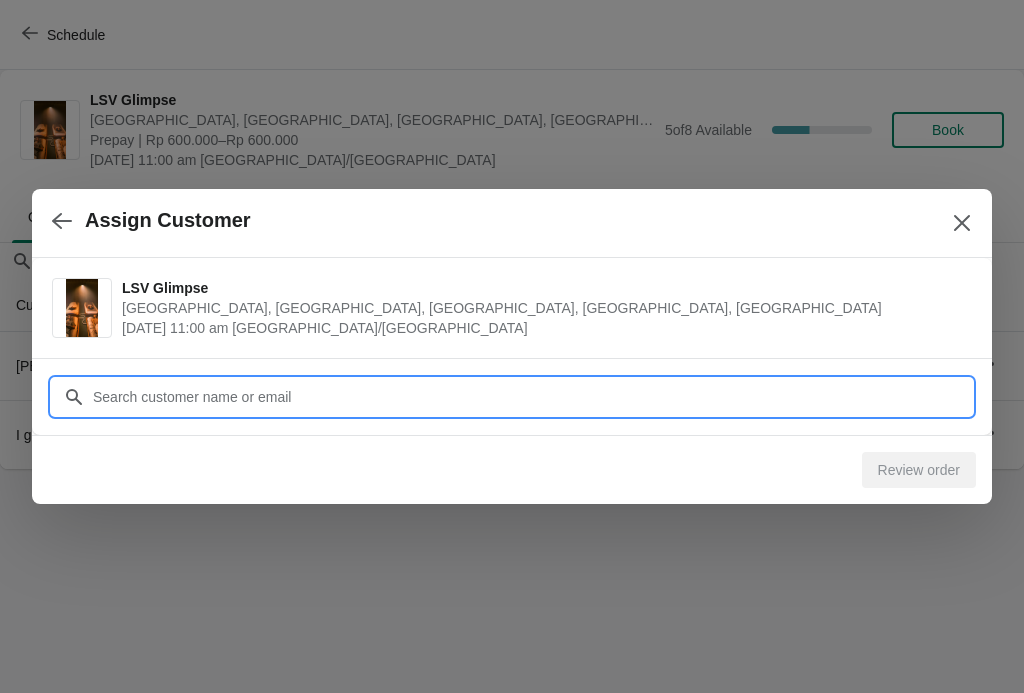click on "Customer" at bounding box center [532, 397] 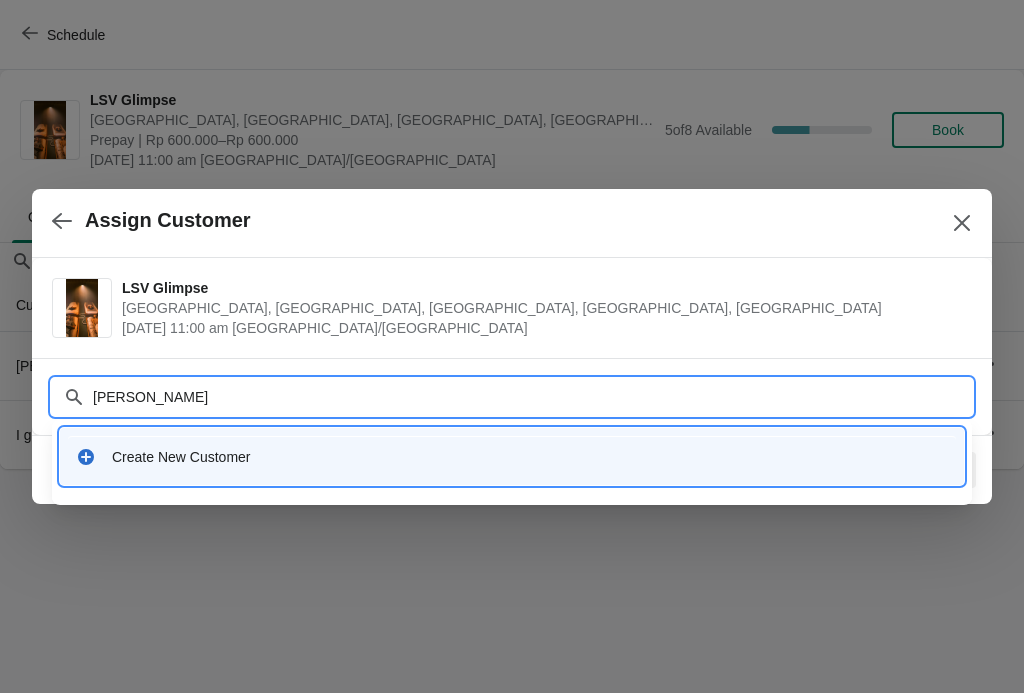 type on "Viktoriia Bilienko" 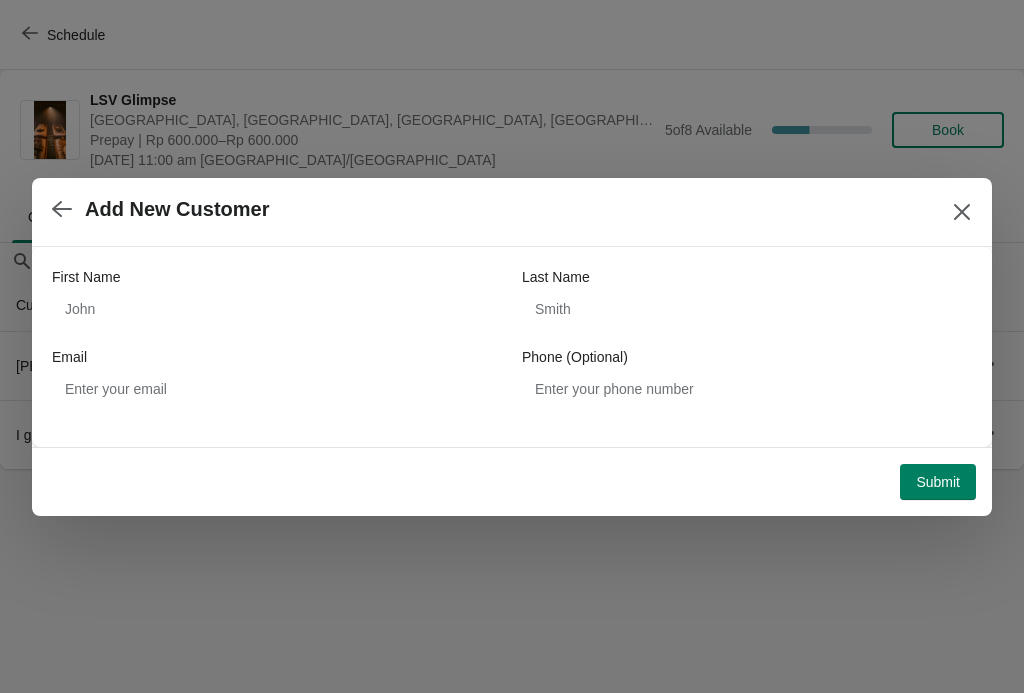 click at bounding box center (962, 212) 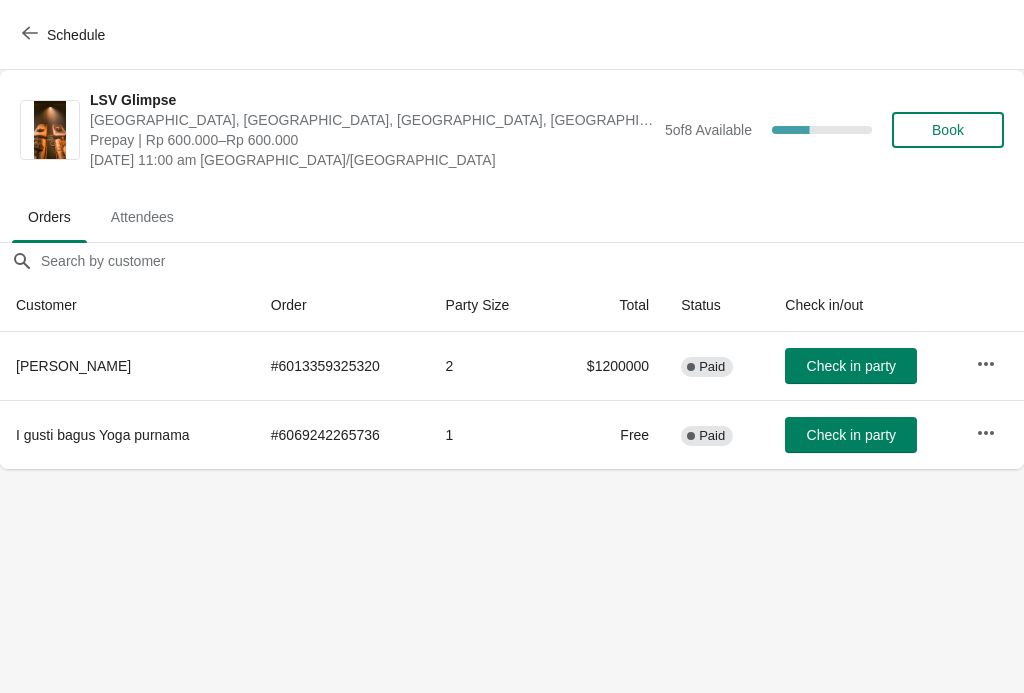 click on "Book" at bounding box center [948, 130] 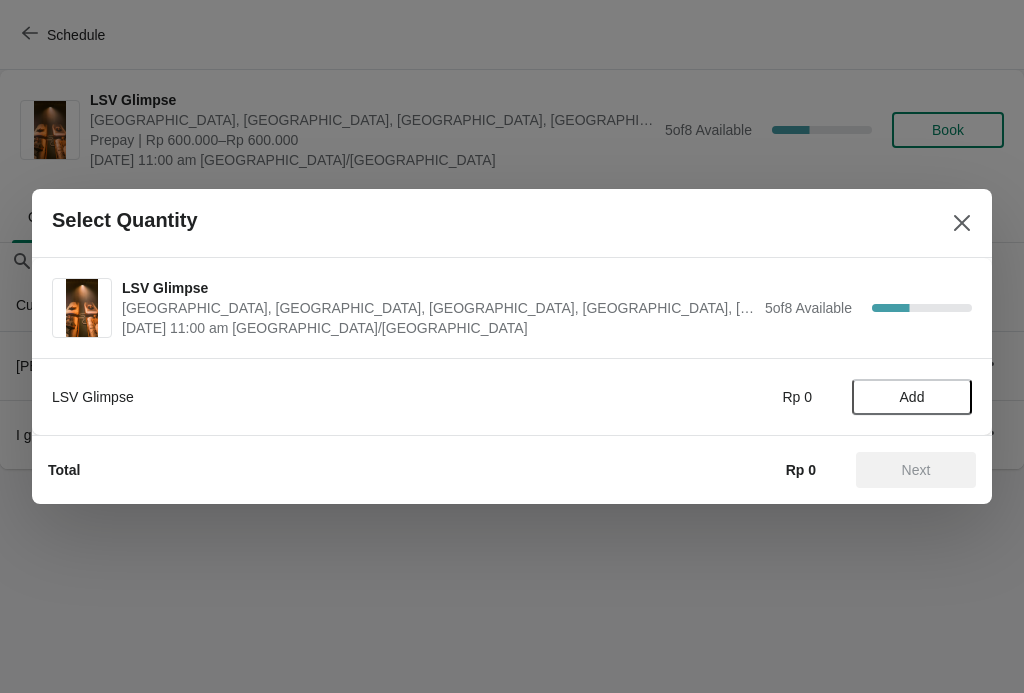 click on "Add" at bounding box center (912, 397) 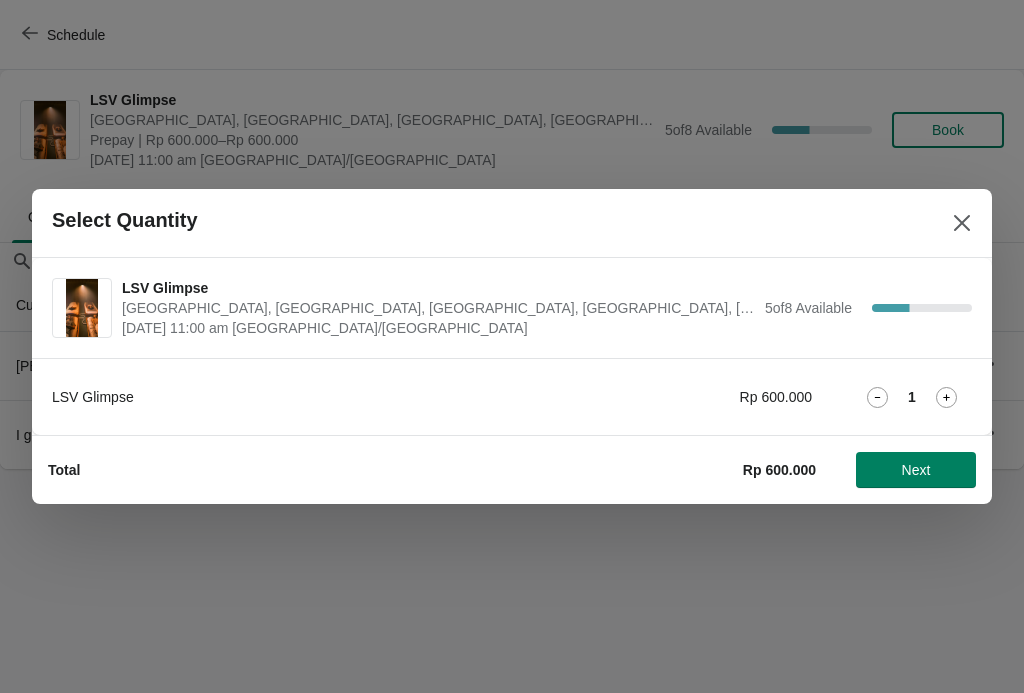 click on "Next" at bounding box center (916, 470) 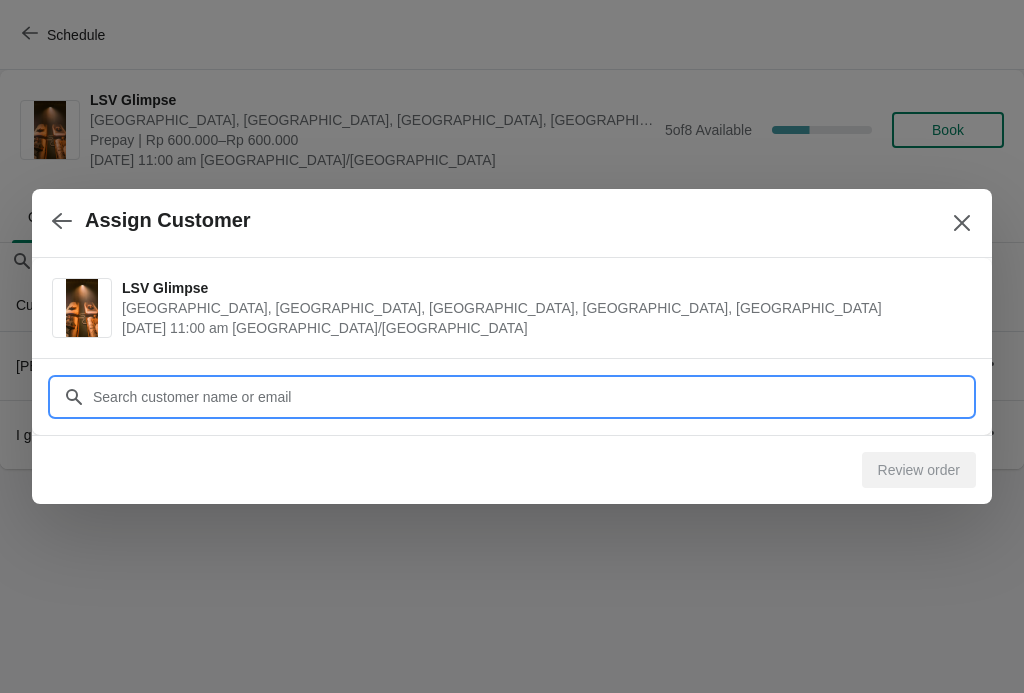 click on "Assign Customer LSV Glimpse Potato Head Suites & Studios, Jalan Petitenget, Seminyak, Badung Regency, Bali, Indonesia July 18 | 11:00 am Asia/Makassar Customer Review order" at bounding box center (512, 469) 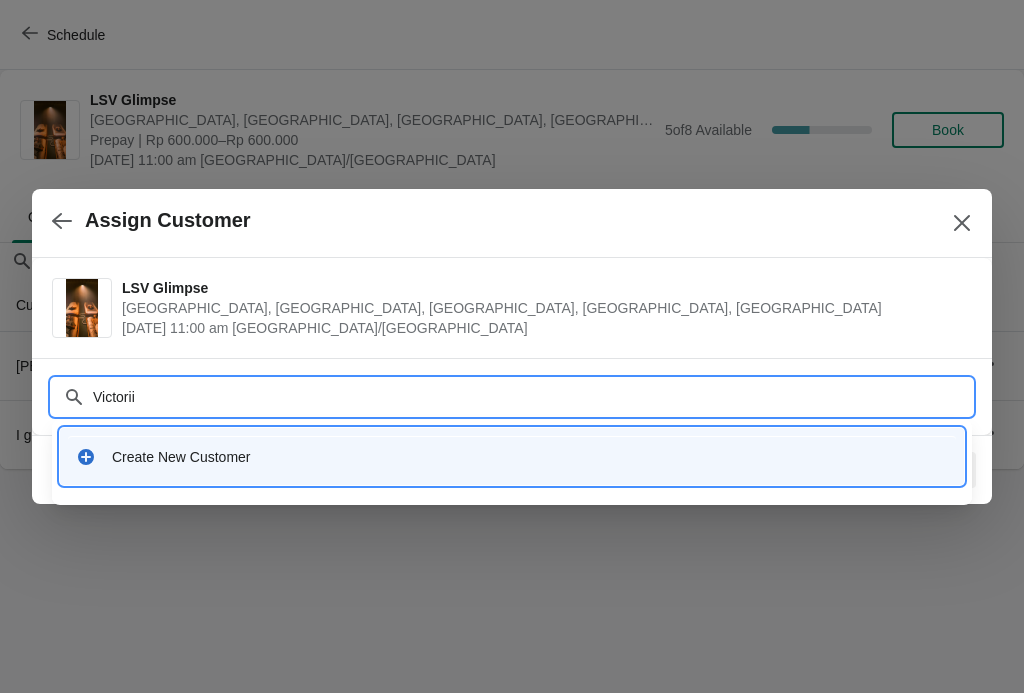 type on "Victoriia" 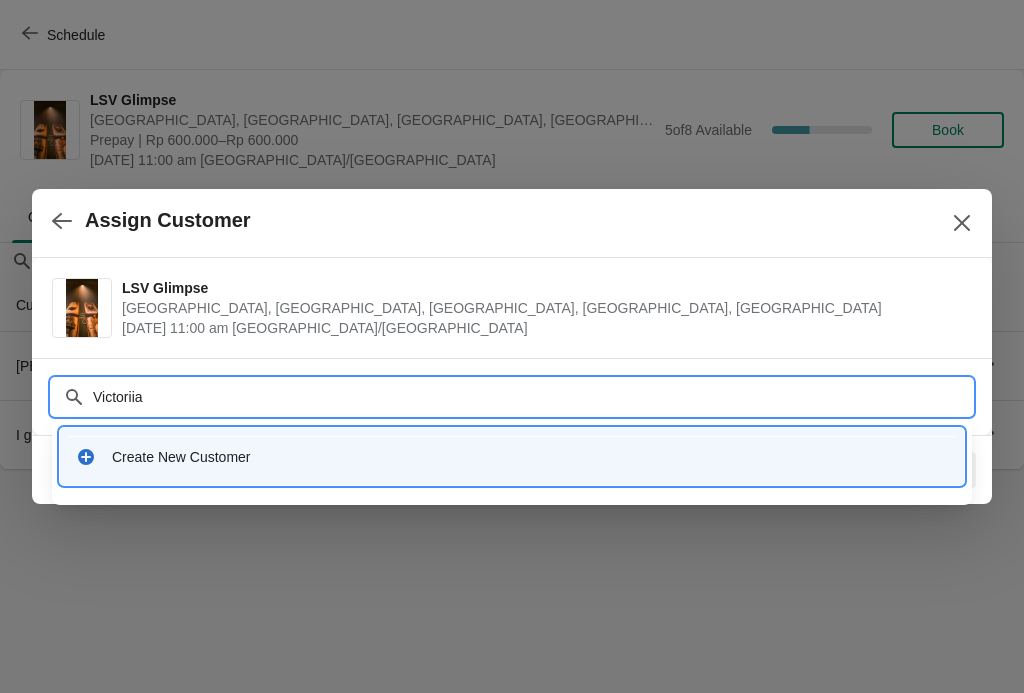 click on "Create New Customer" at bounding box center (512, 456) 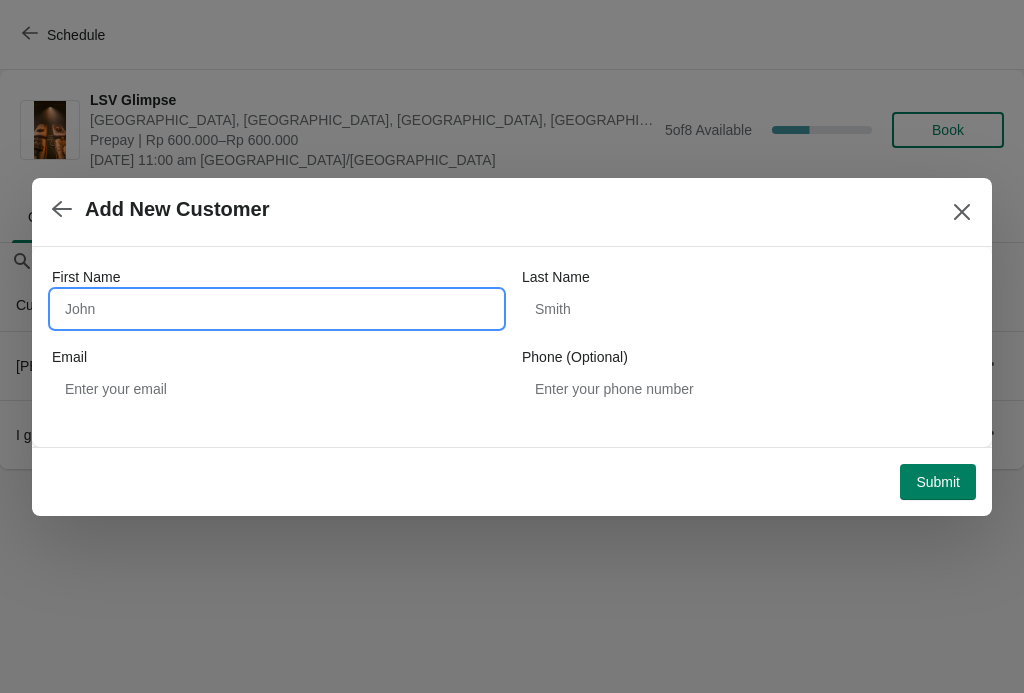 click on "First Name" at bounding box center (277, 309) 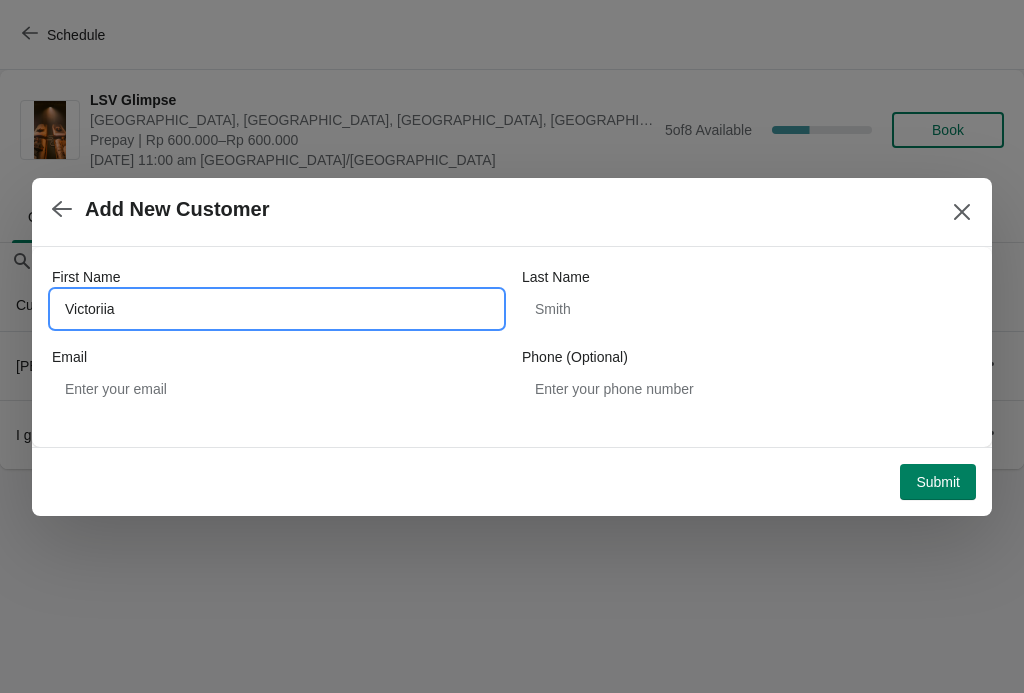 type on "Victoriia" 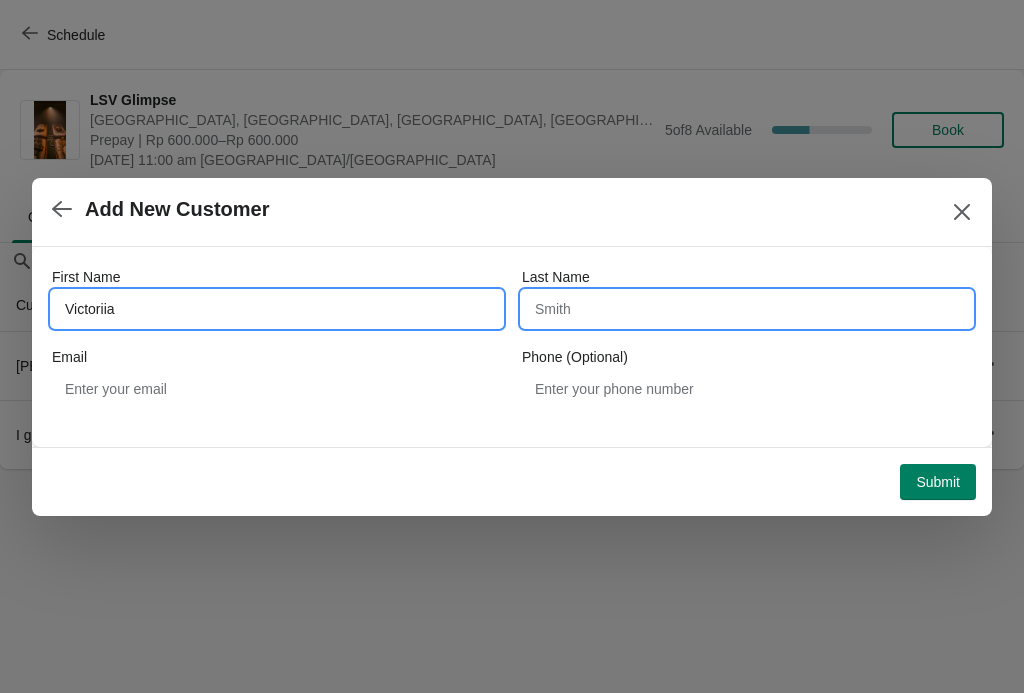 click on "Last Name" at bounding box center (747, 309) 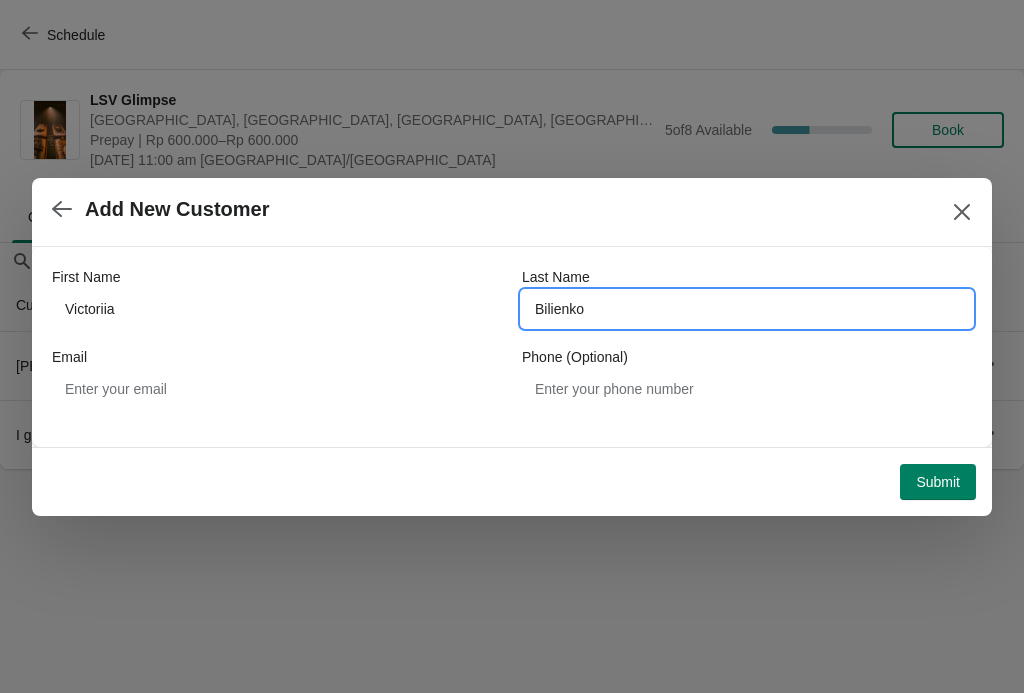 type on "Bilienko" 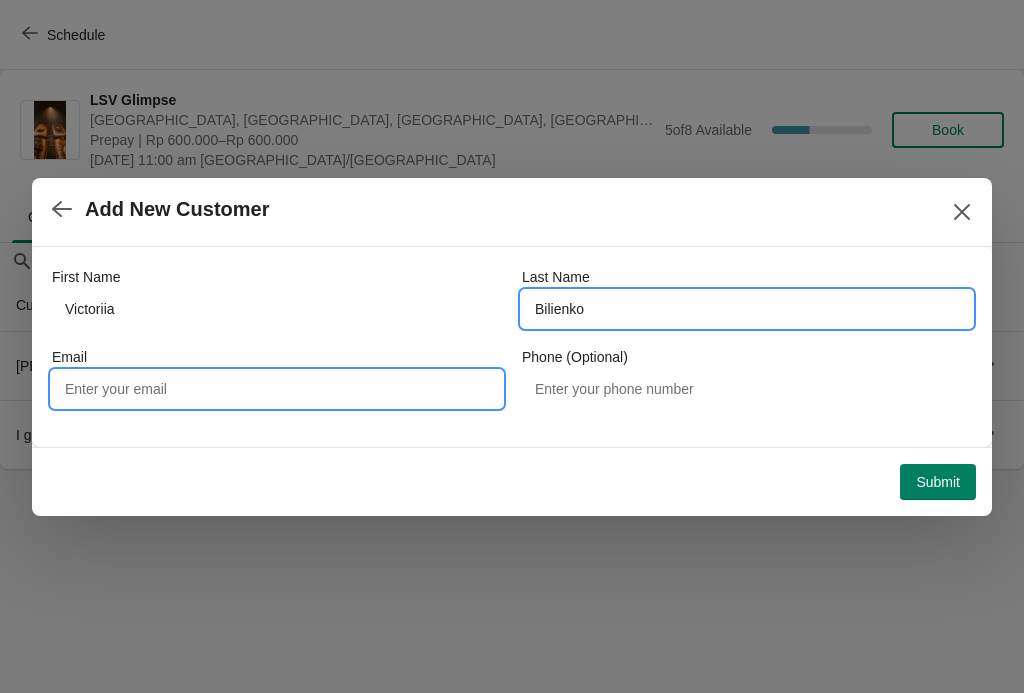 click on "Email" at bounding box center [277, 389] 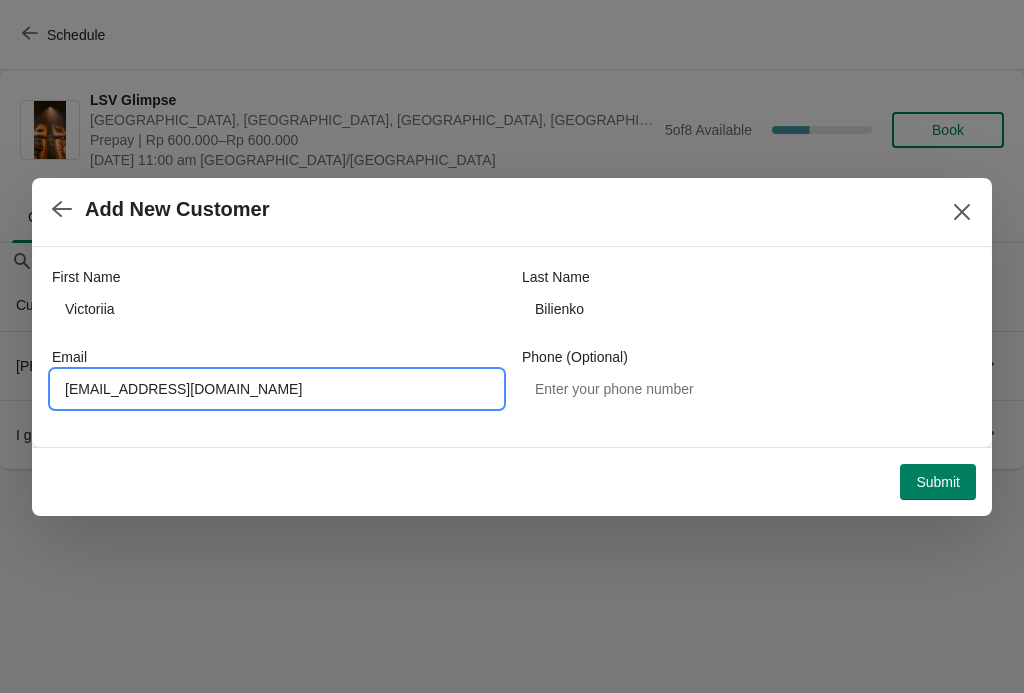 type on "[EMAIL_ADDRESS][DOMAIN_NAME]" 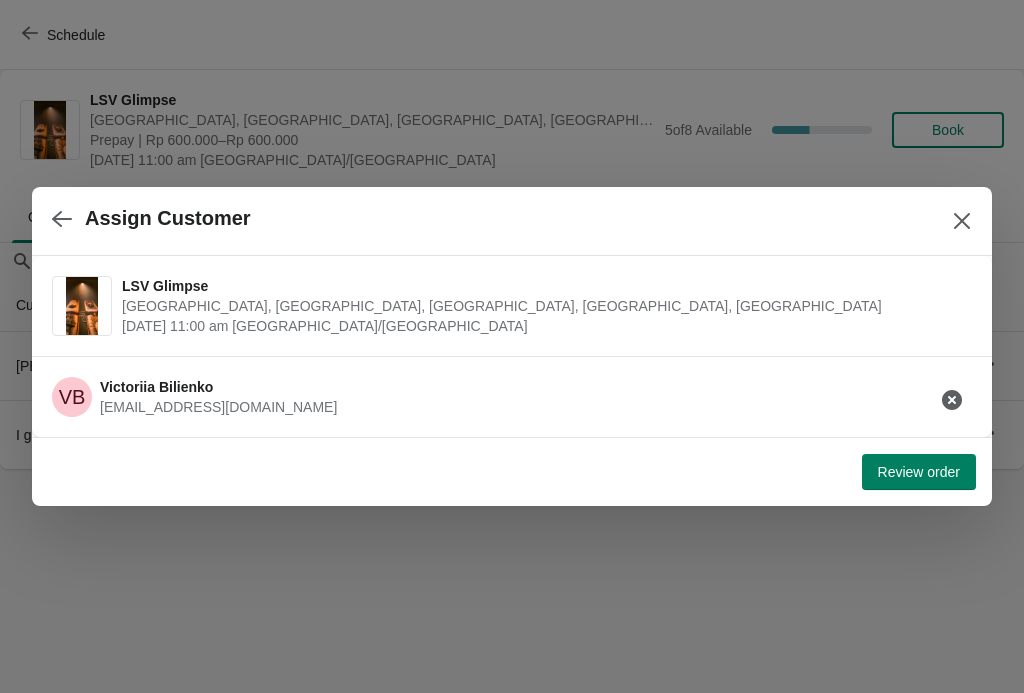 click on "Review order" at bounding box center (919, 472) 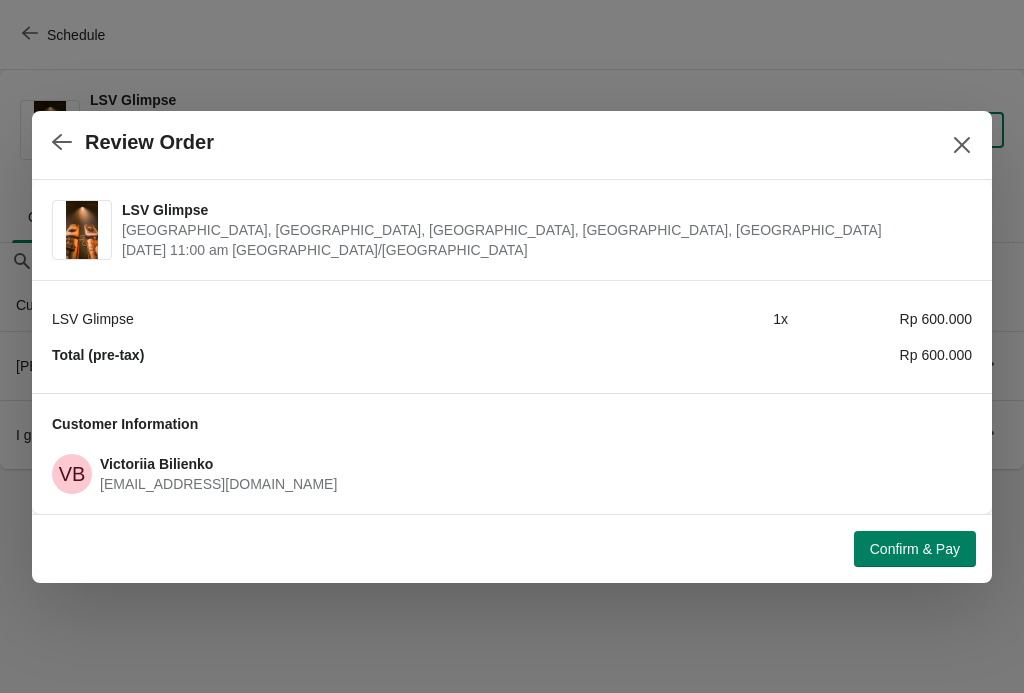 click on "Confirm & Pay" at bounding box center (915, 549) 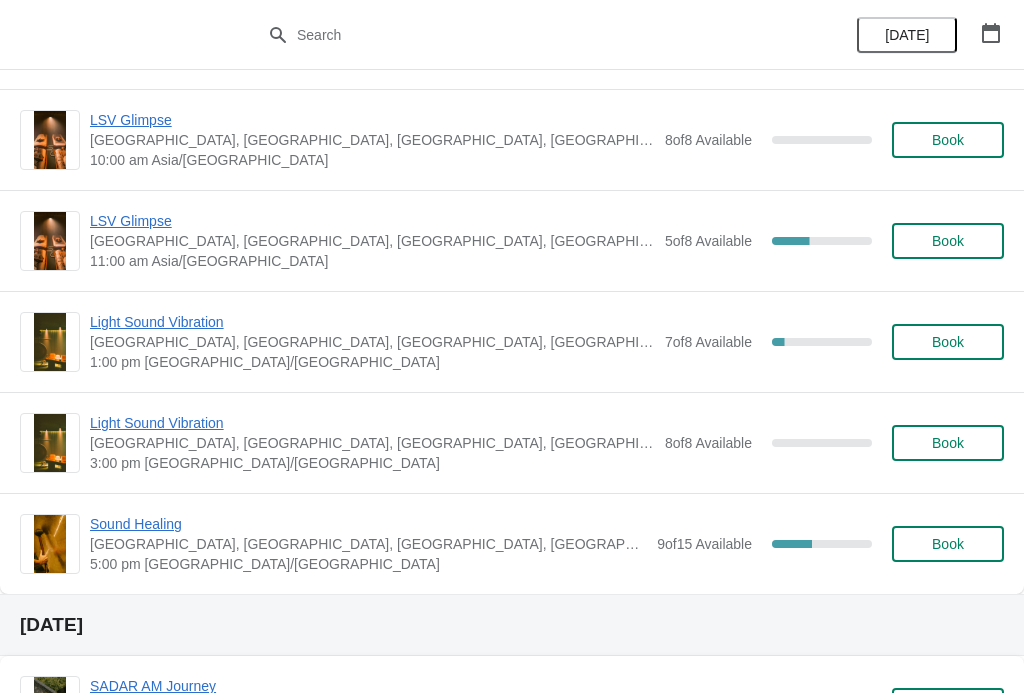 scroll, scrollTop: 277, scrollLeft: 0, axis: vertical 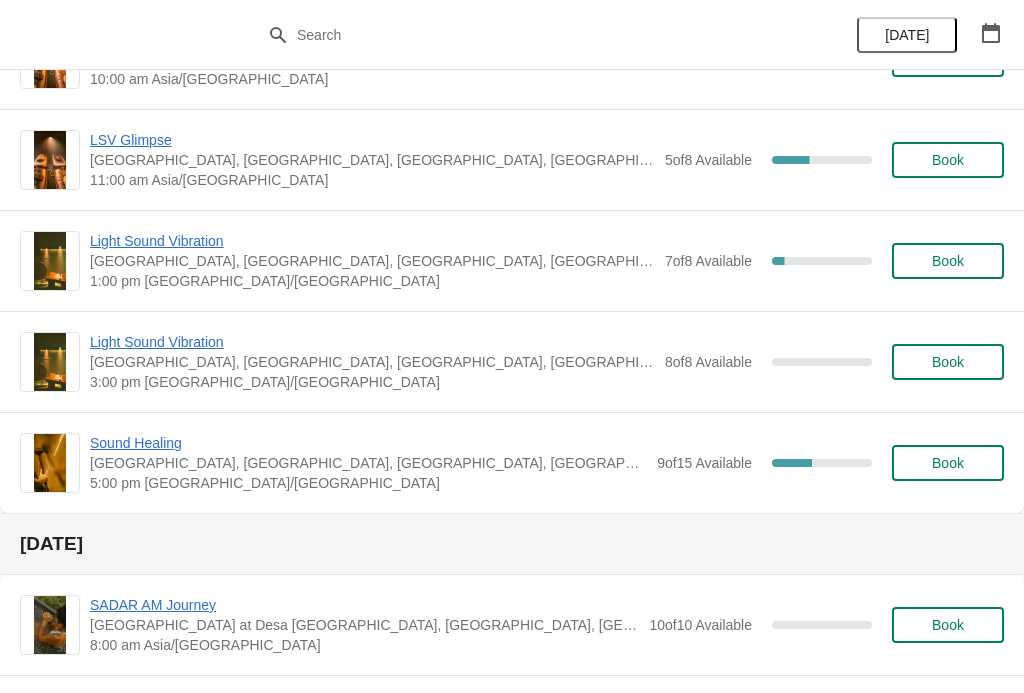 click on "Sound Healing" at bounding box center (368, 443) 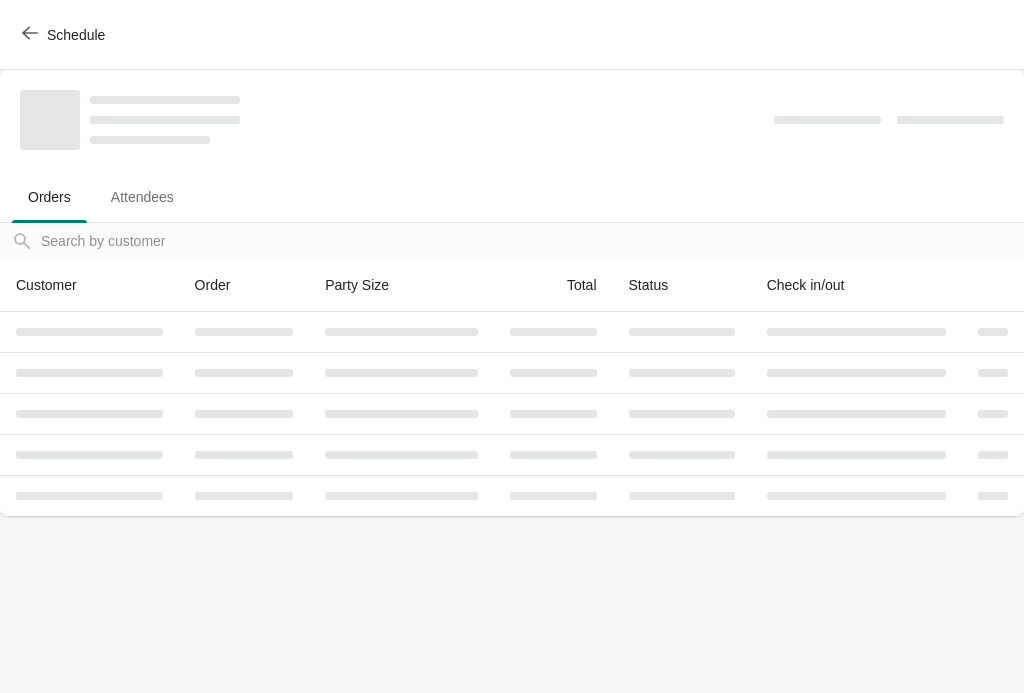 scroll, scrollTop: 0, scrollLeft: 0, axis: both 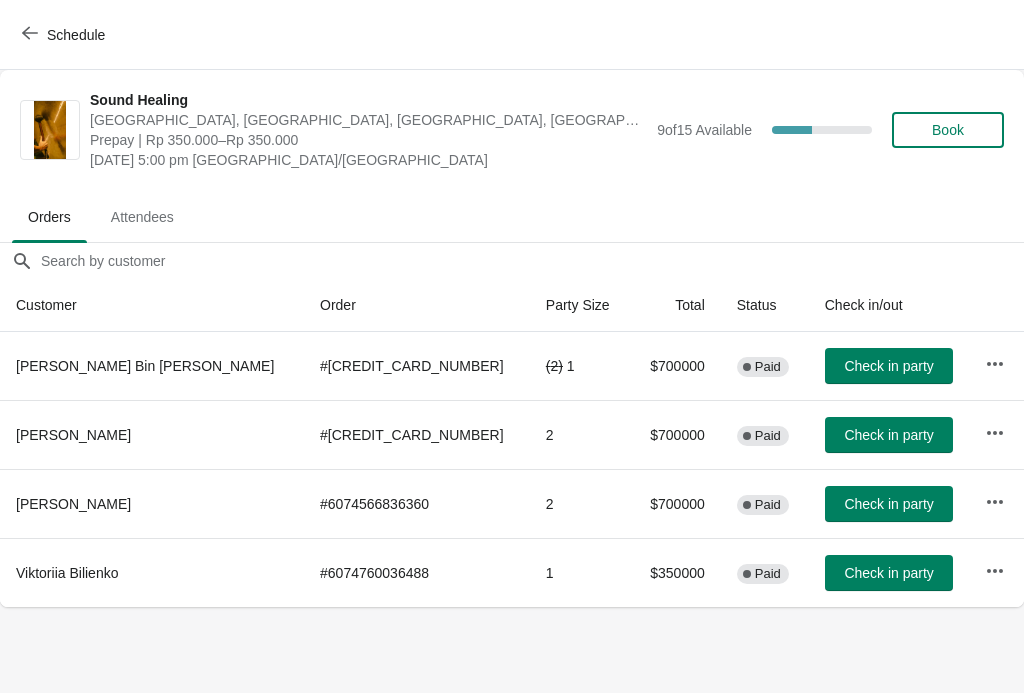 click 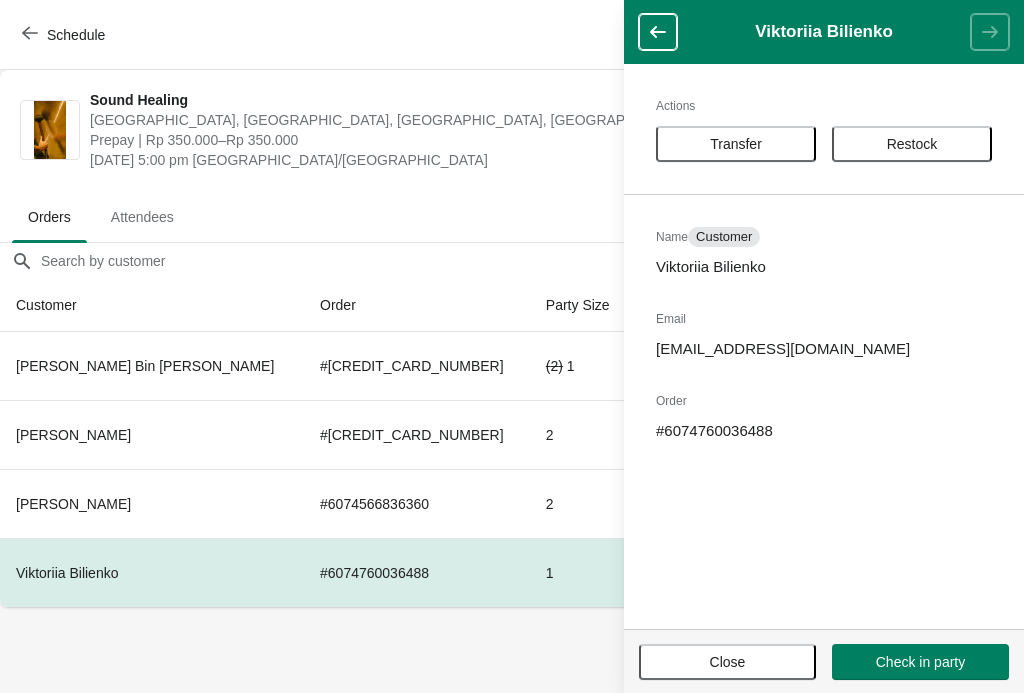 click on "Restock" at bounding box center [912, 144] 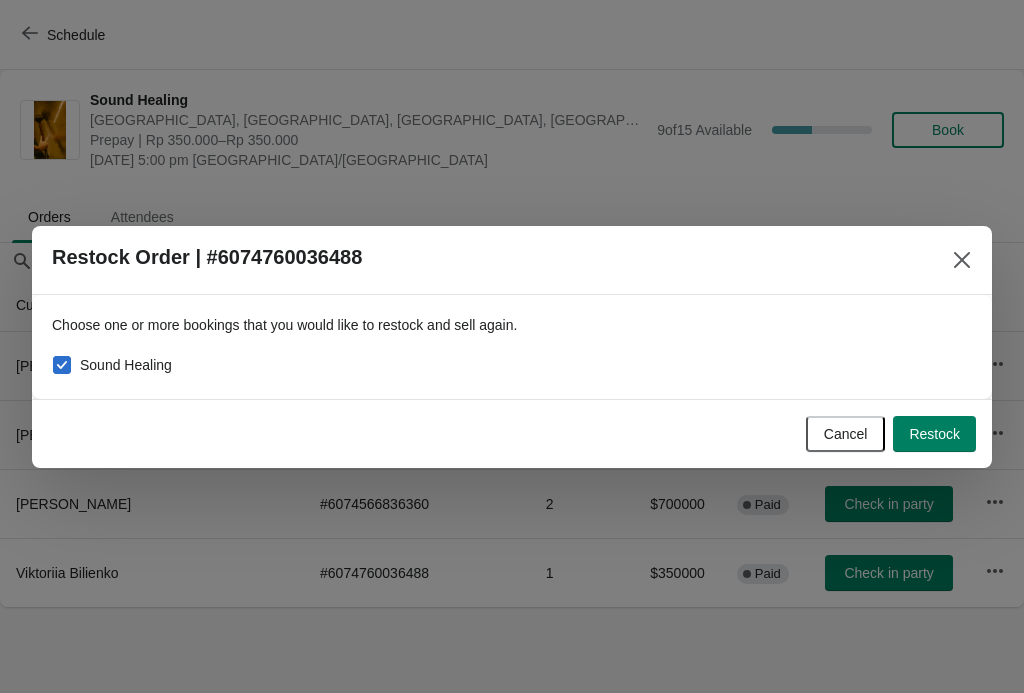 click on "Restock" at bounding box center [934, 434] 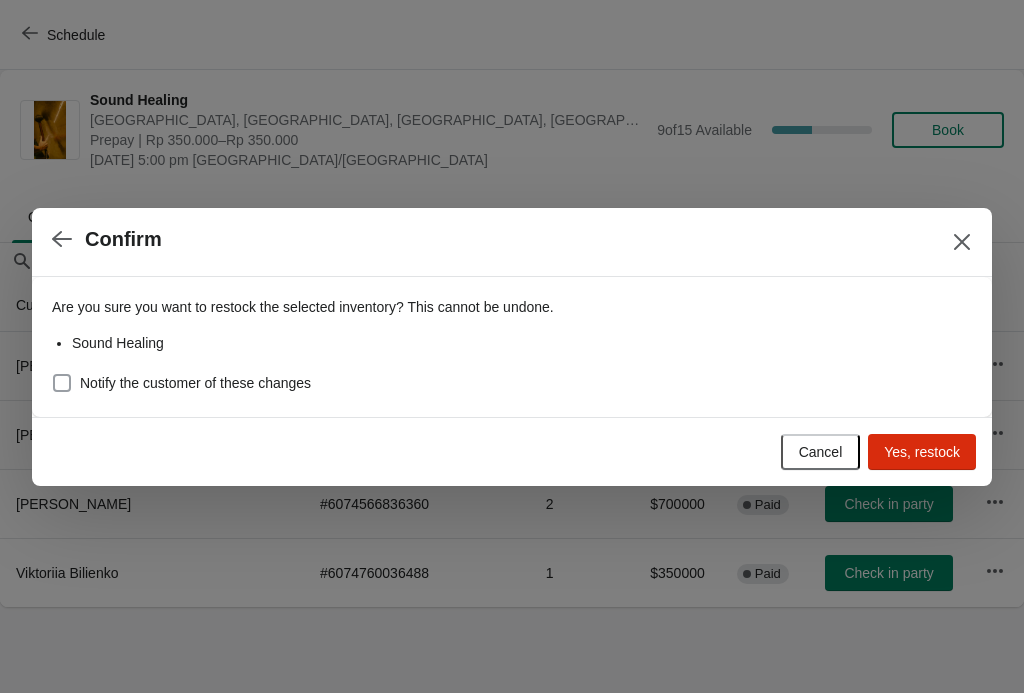 click on "Notify the customer of these changes" at bounding box center (181, 383) 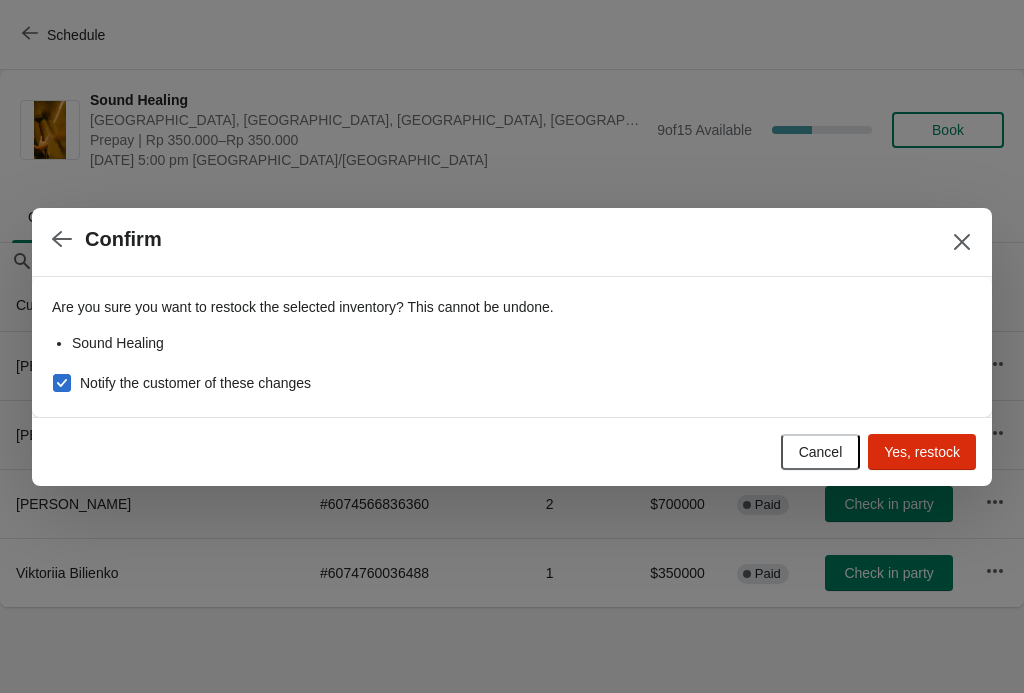 checkbox on "true" 